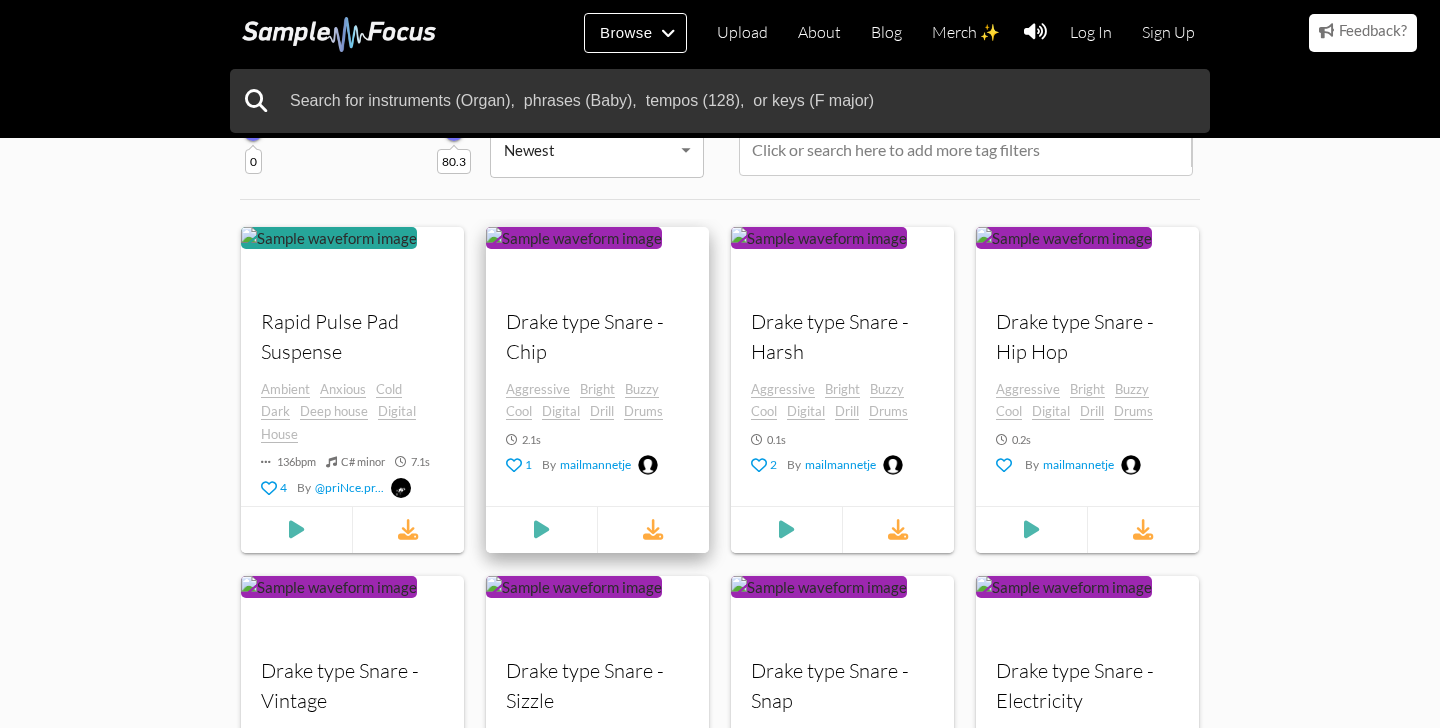 scroll, scrollTop: 252, scrollLeft: 0, axis: vertical 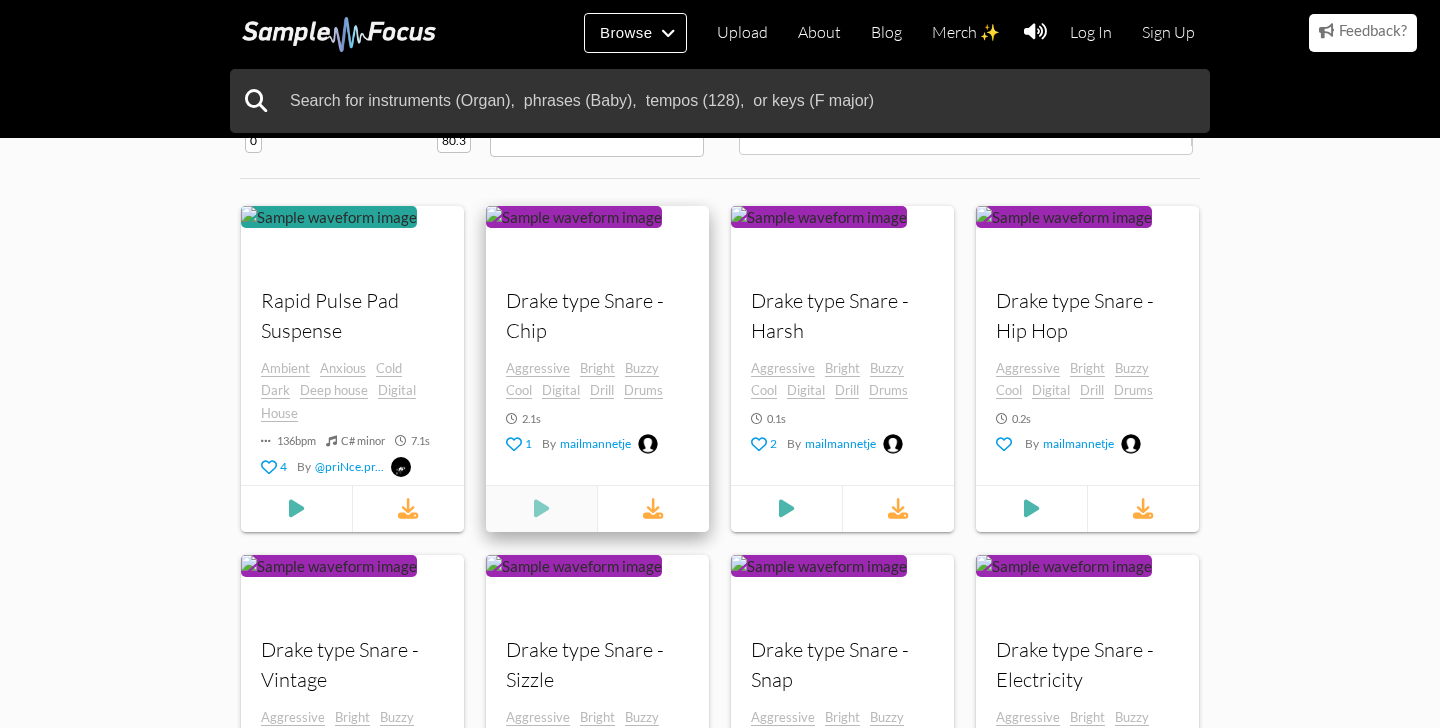 click at bounding box center [296, 508] 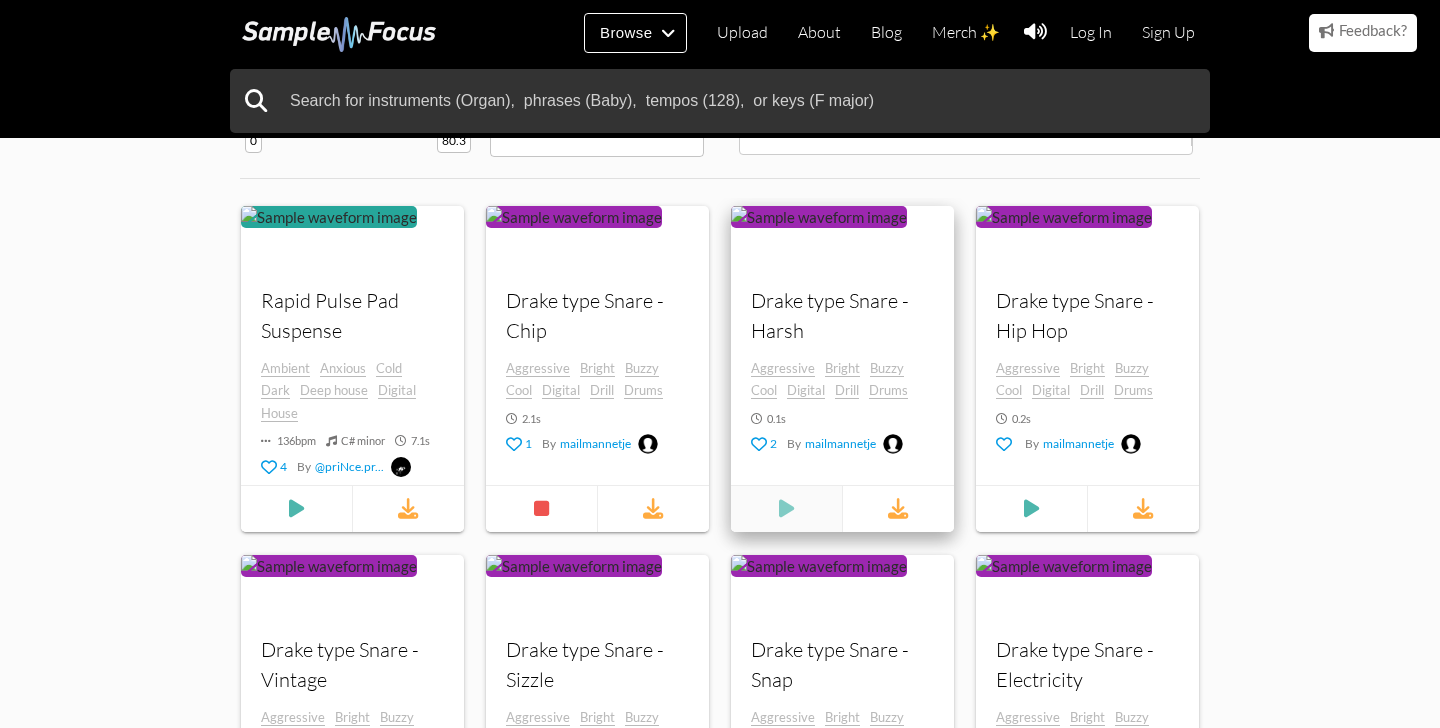 click at bounding box center (296, 508) 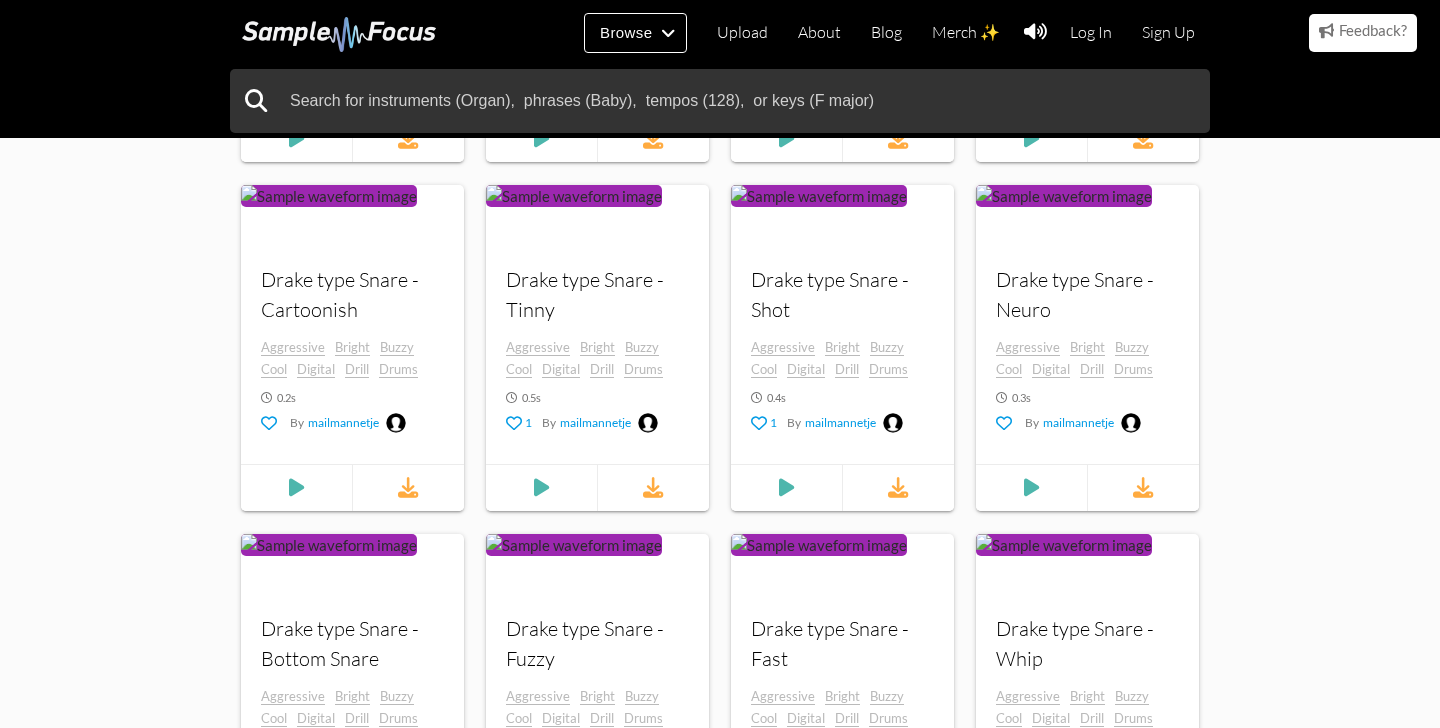scroll, scrollTop: 1807, scrollLeft: 0, axis: vertical 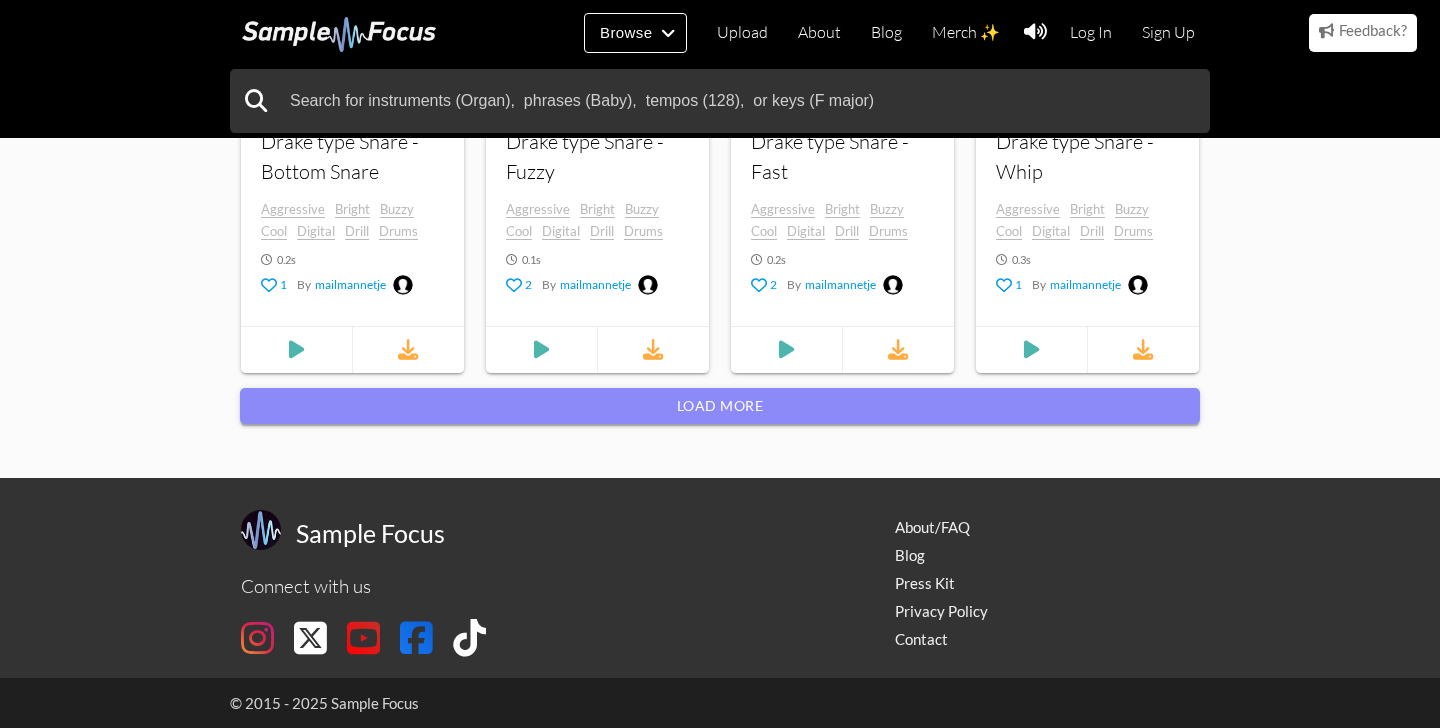 click on "Load more" at bounding box center (720, 406) 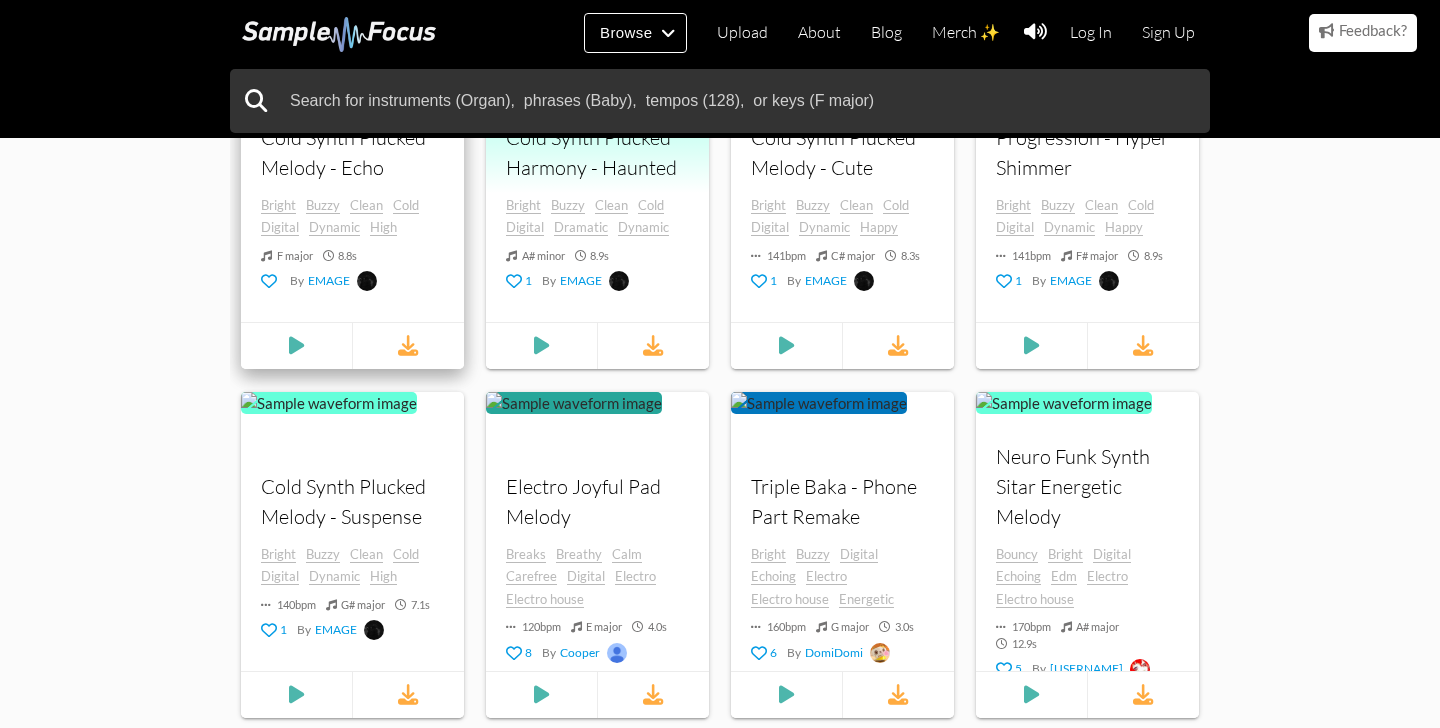 scroll, scrollTop: 3916, scrollLeft: 0, axis: vertical 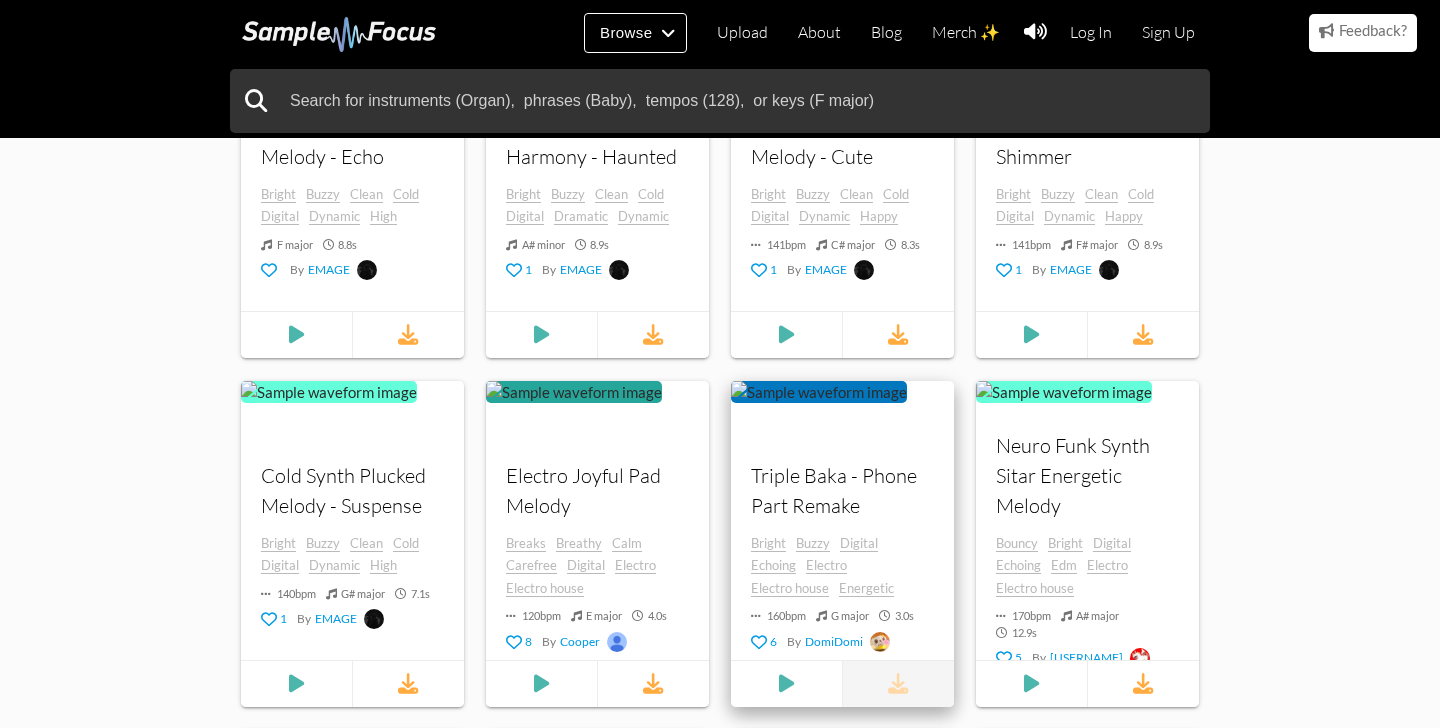 click at bounding box center (898, 683) 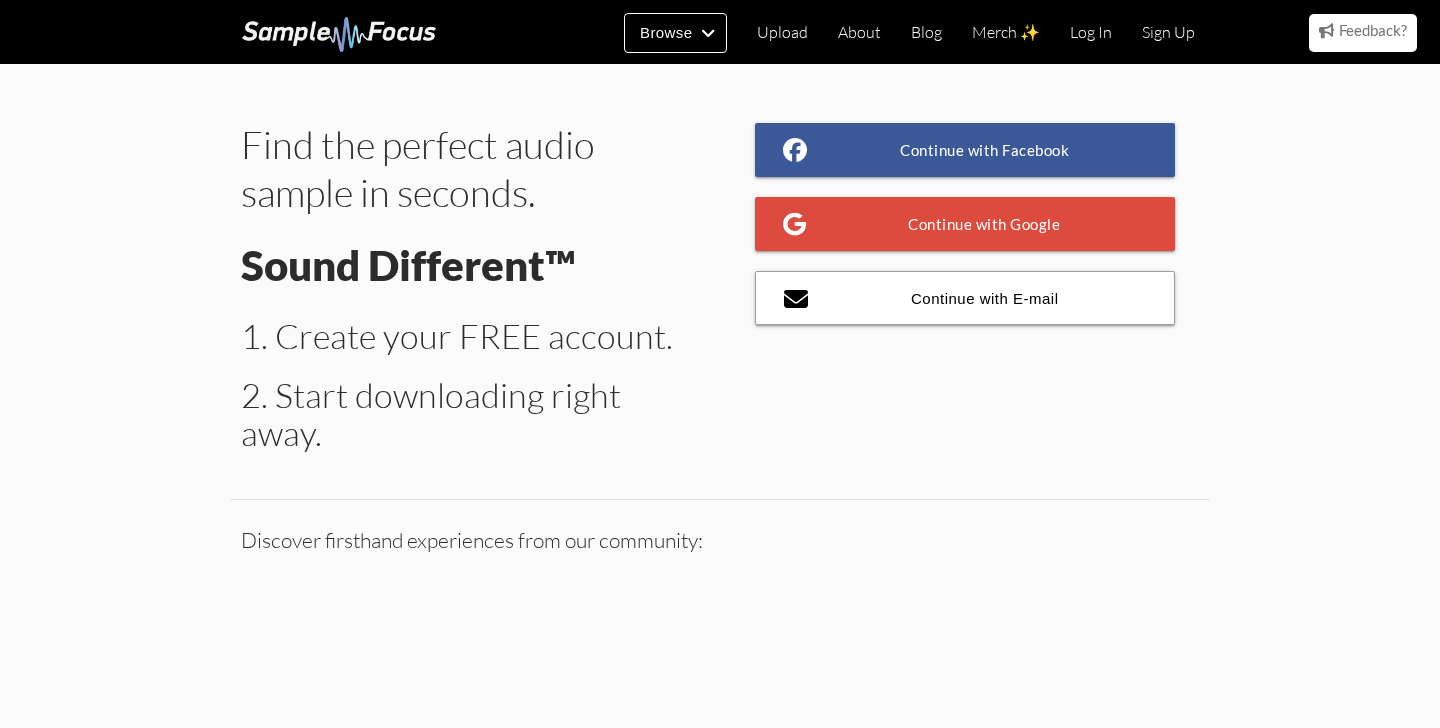 scroll, scrollTop: 0, scrollLeft: 0, axis: both 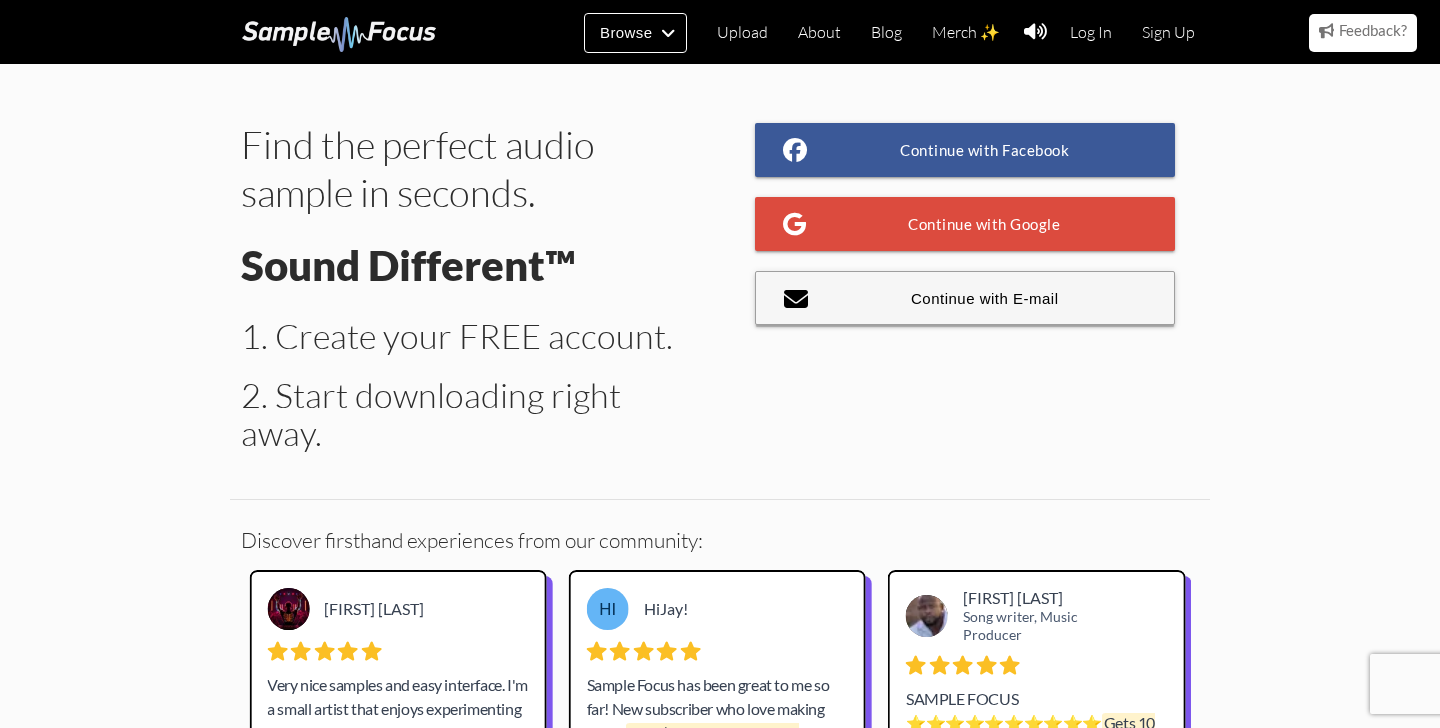 click on "Continue with E-mail" at bounding box center [965, 298] 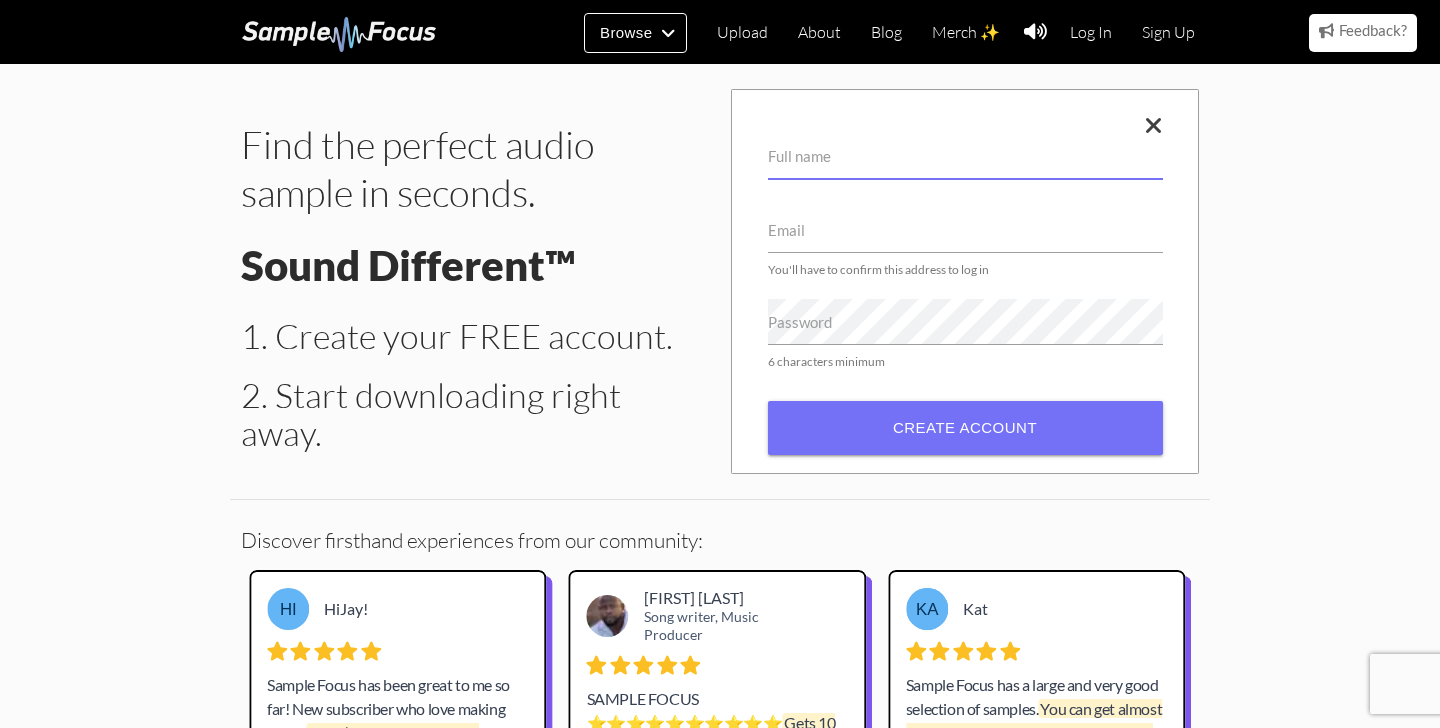 click on "Full name" at bounding box center [965, 156] 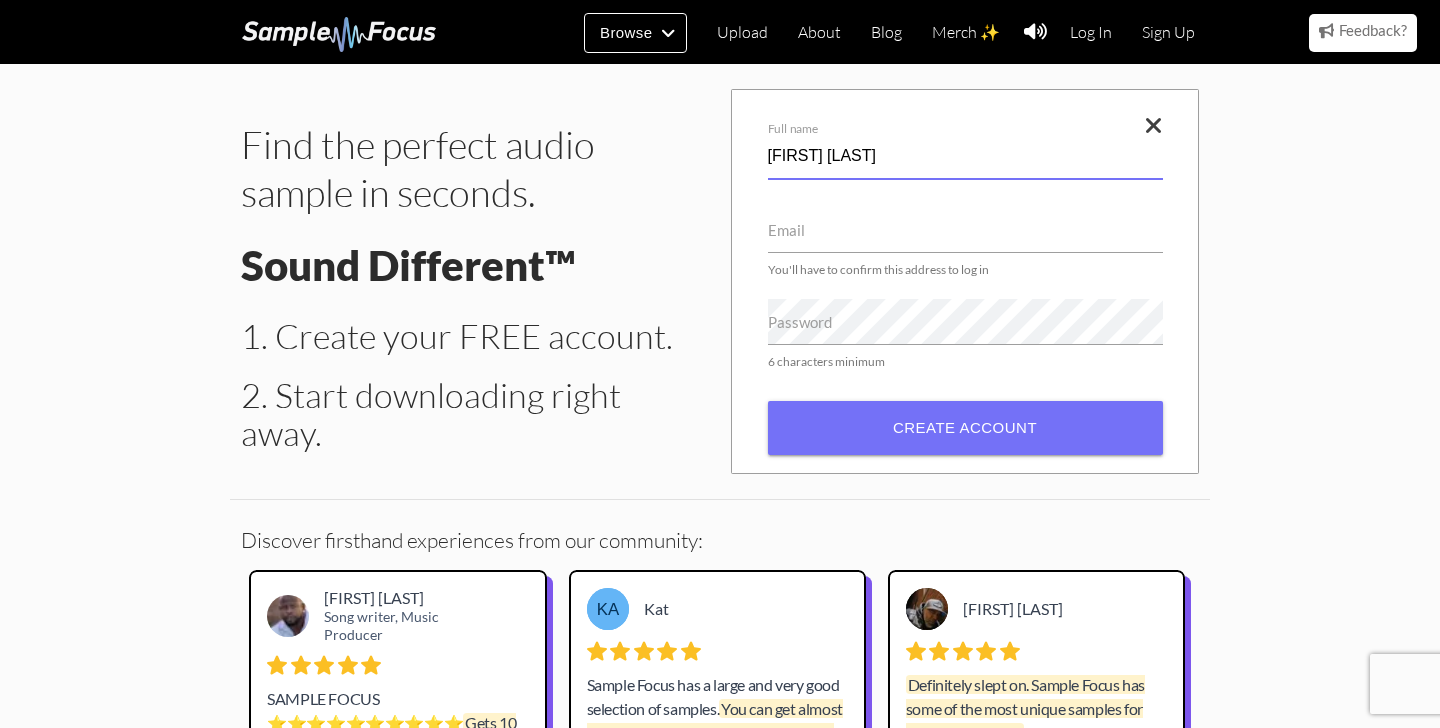 type on "[FIRST] [LAST]" 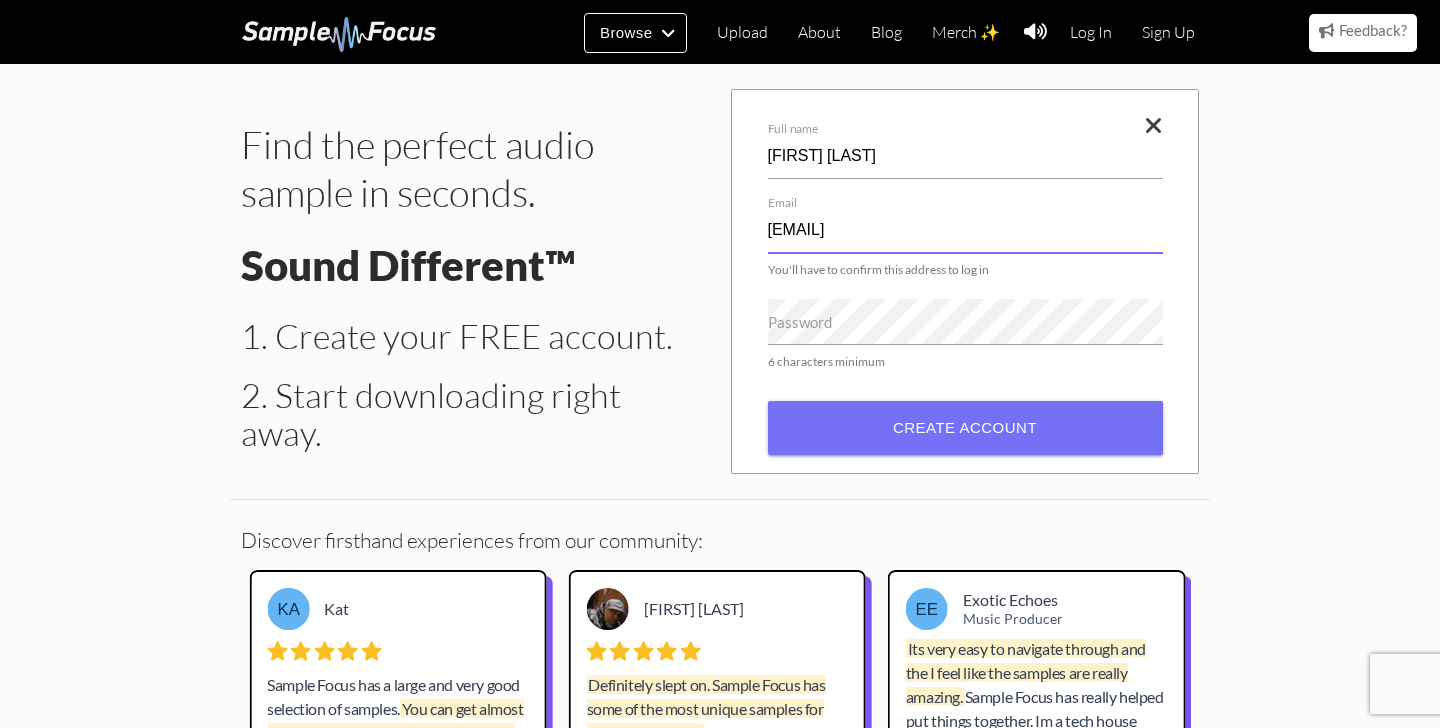 type on "[EMAIL]" 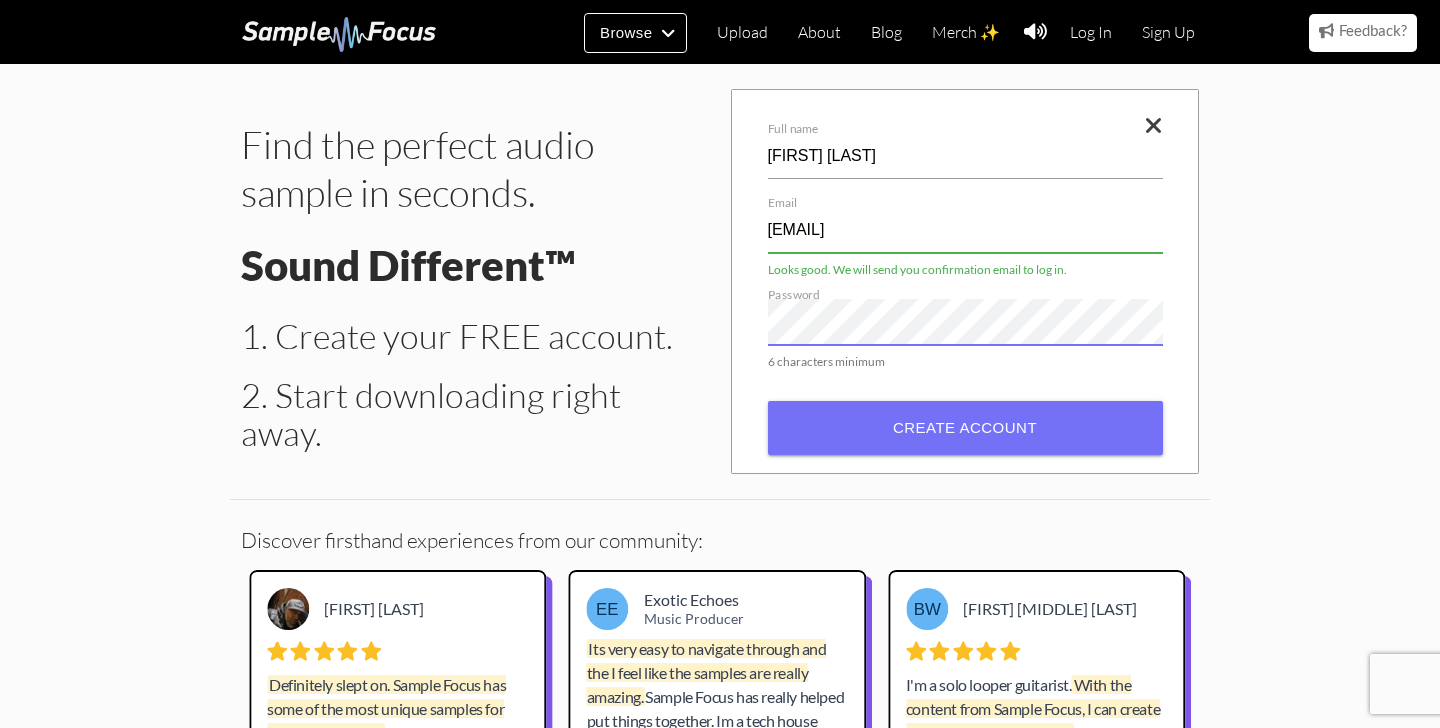 click on "Create account" at bounding box center [965, 428] 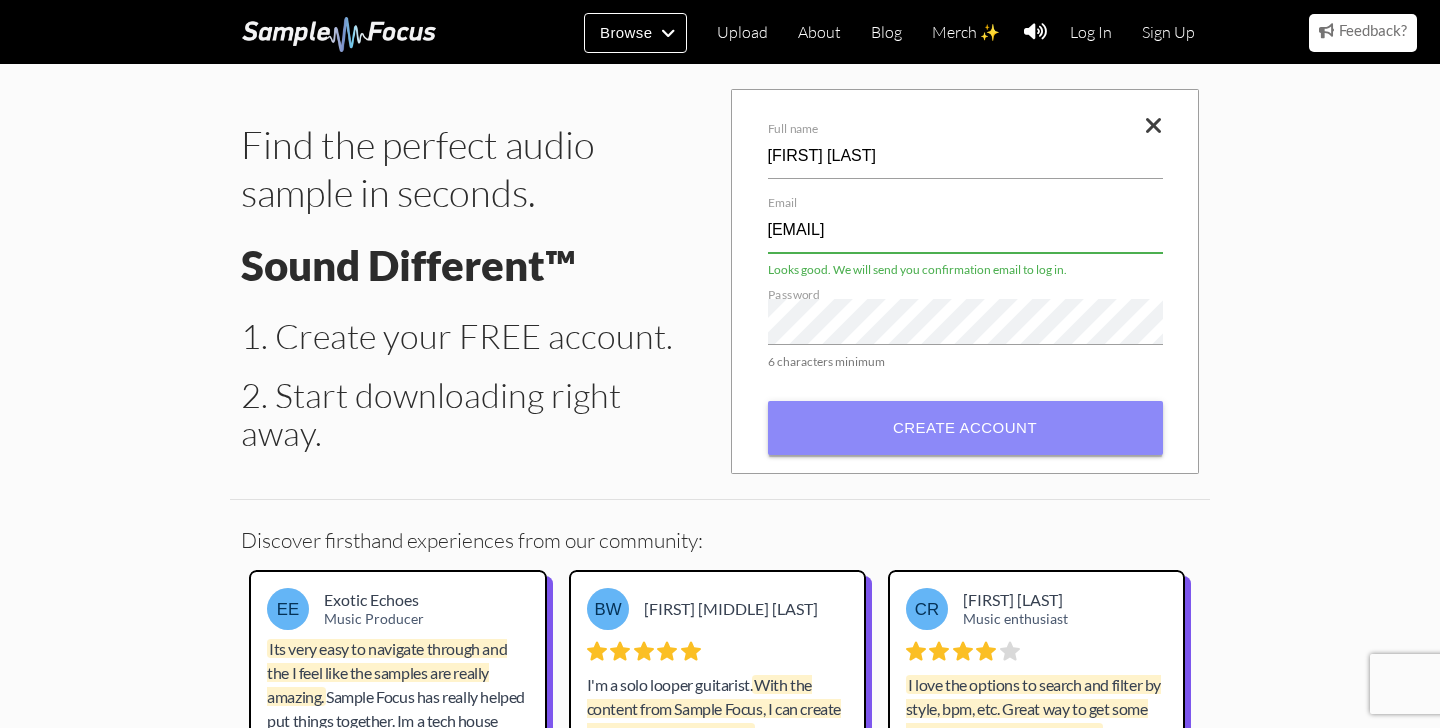 click on "Create account" at bounding box center (965, 428) 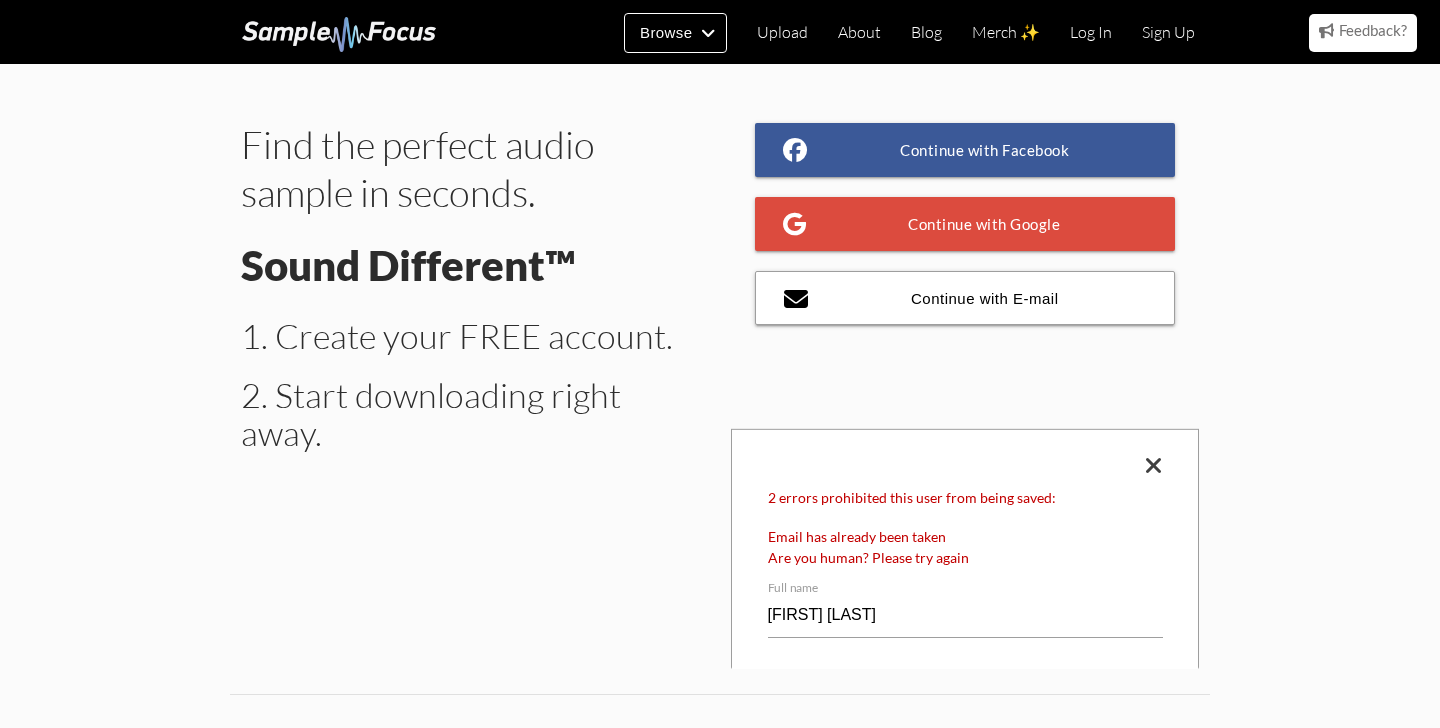 scroll, scrollTop: 0, scrollLeft: 0, axis: both 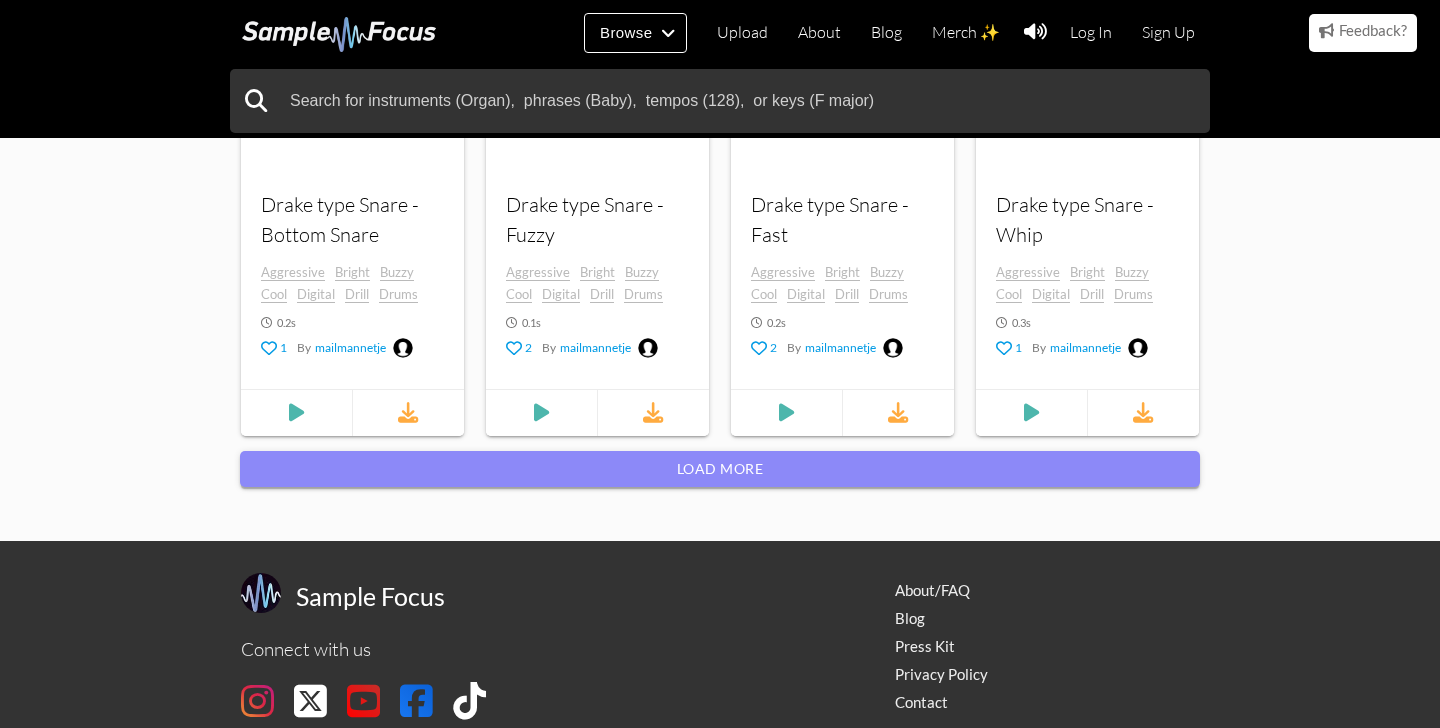 click on "Load more" at bounding box center (720, 469) 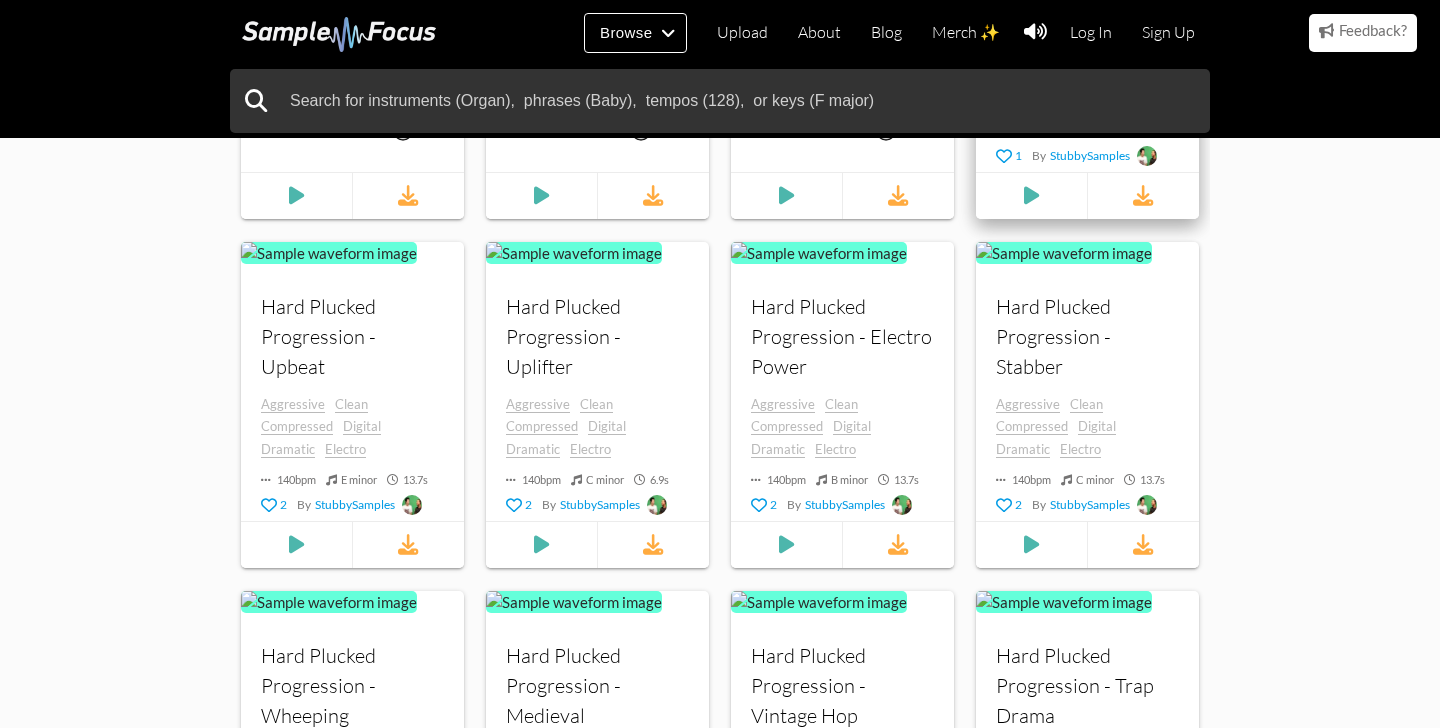 scroll, scrollTop: 3238, scrollLeft: 0, axis: vertical 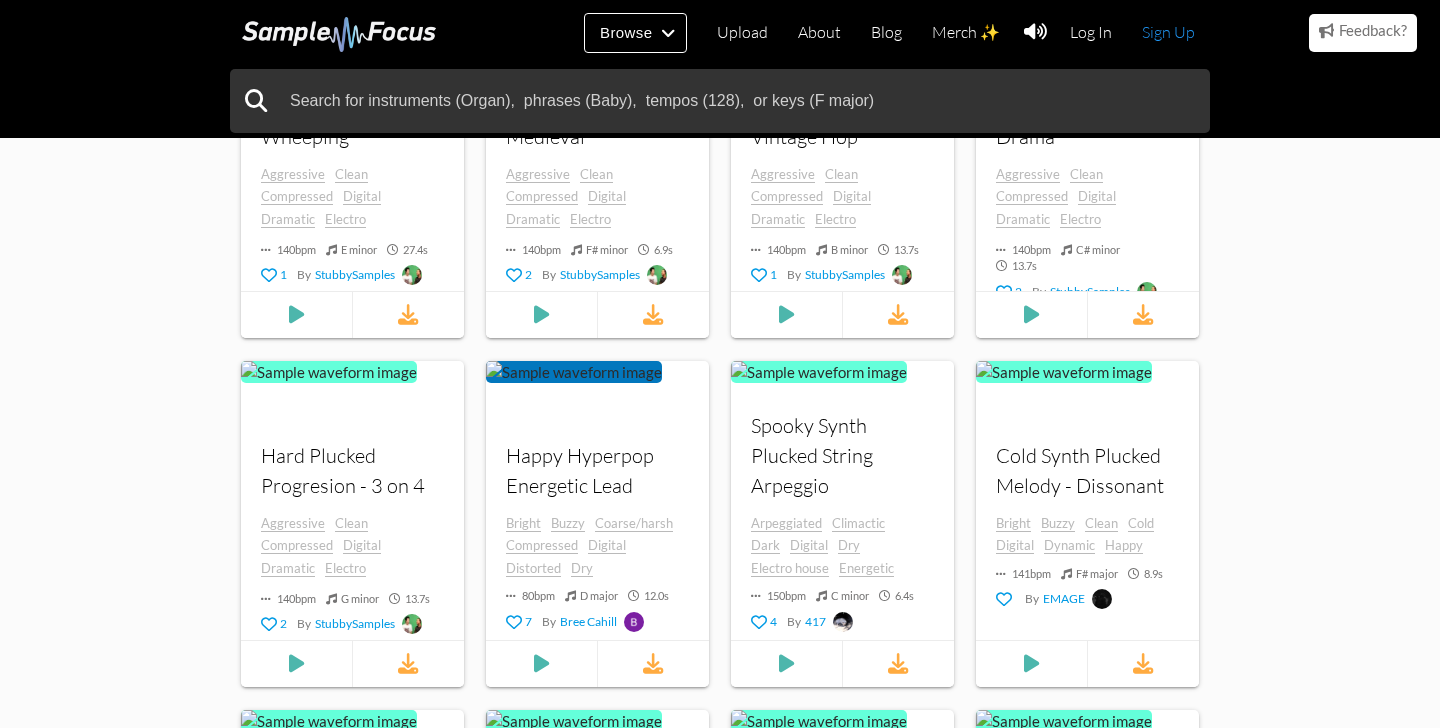 click on "Sign Up" at bounding box center [1168, 32] 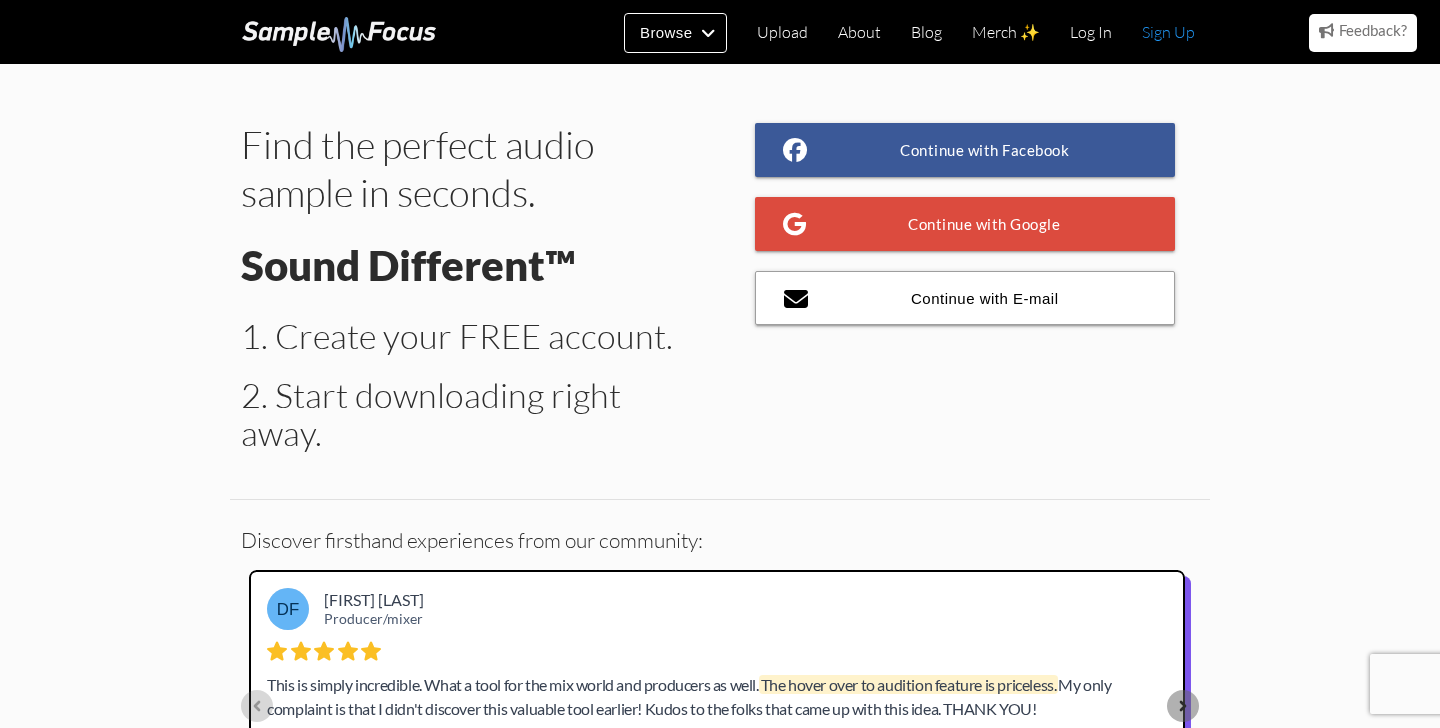 scroll, scrollTop: 0, scrollLeft: 0, axis: both 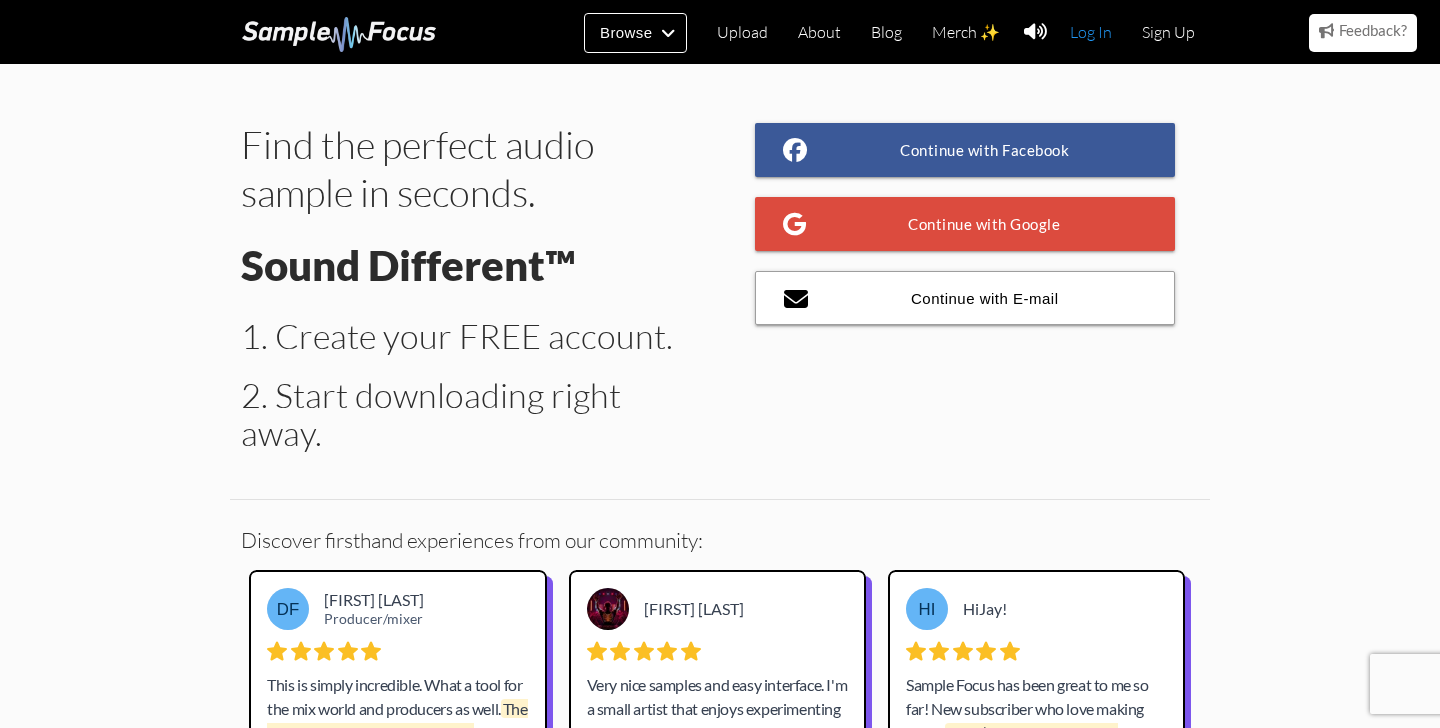 click on "Log In" at bounding box center [1091, 32] 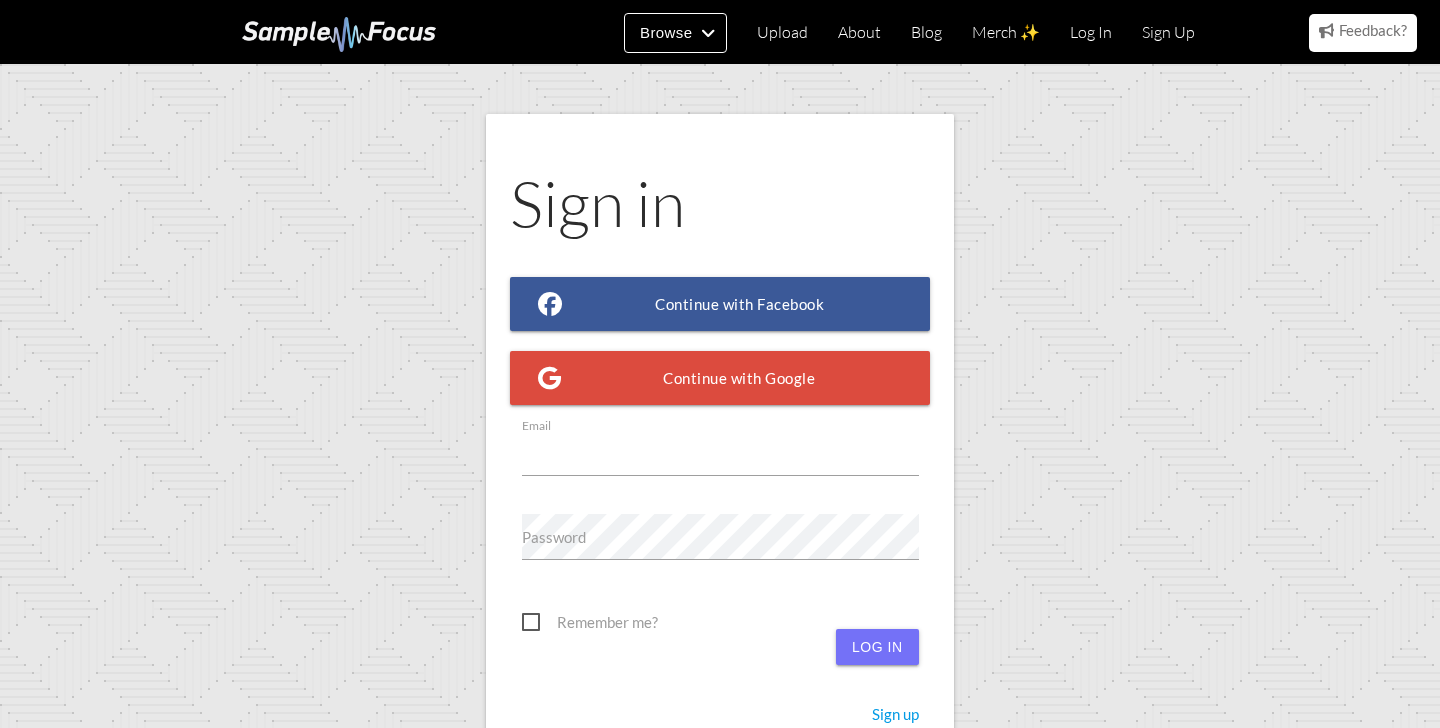 scroll, scrollTop: 0, scrollLeft: 0, axis: both 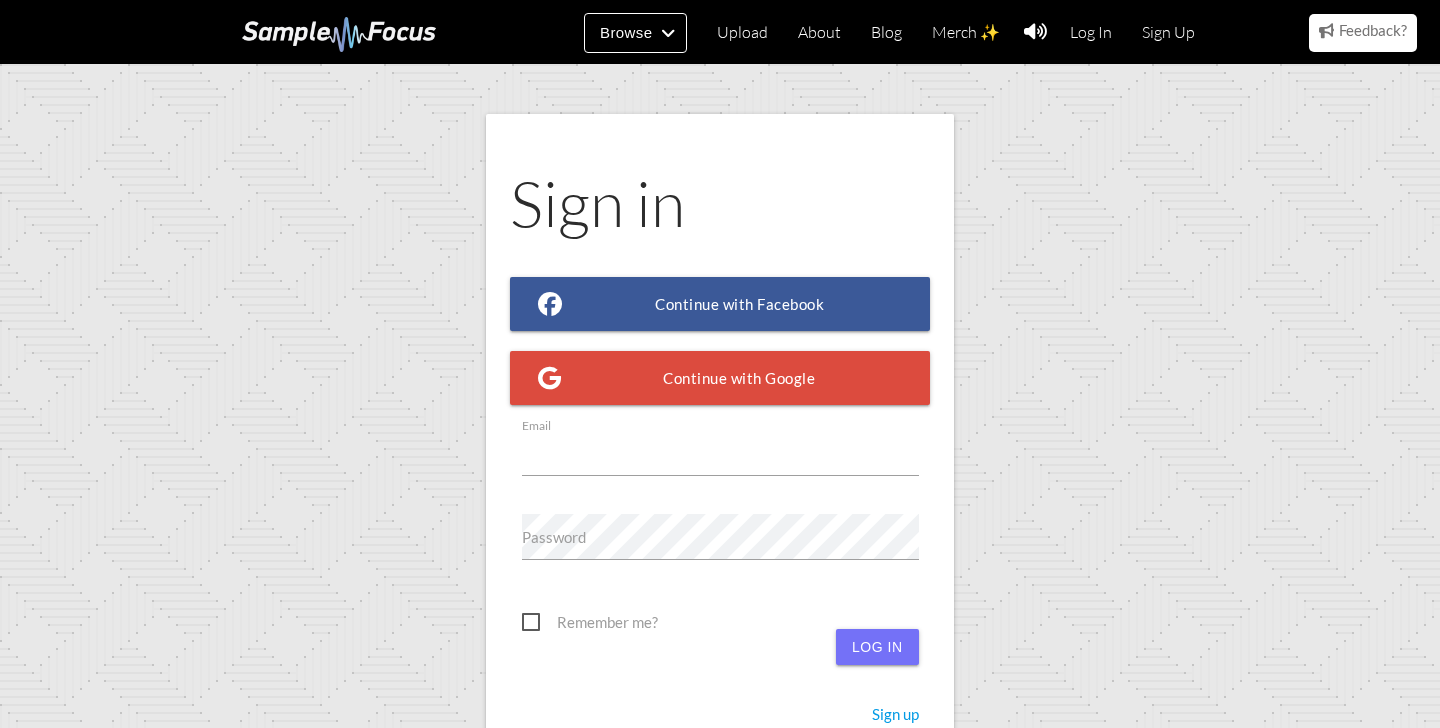 click on "Email" at bounding box center [720, 453] 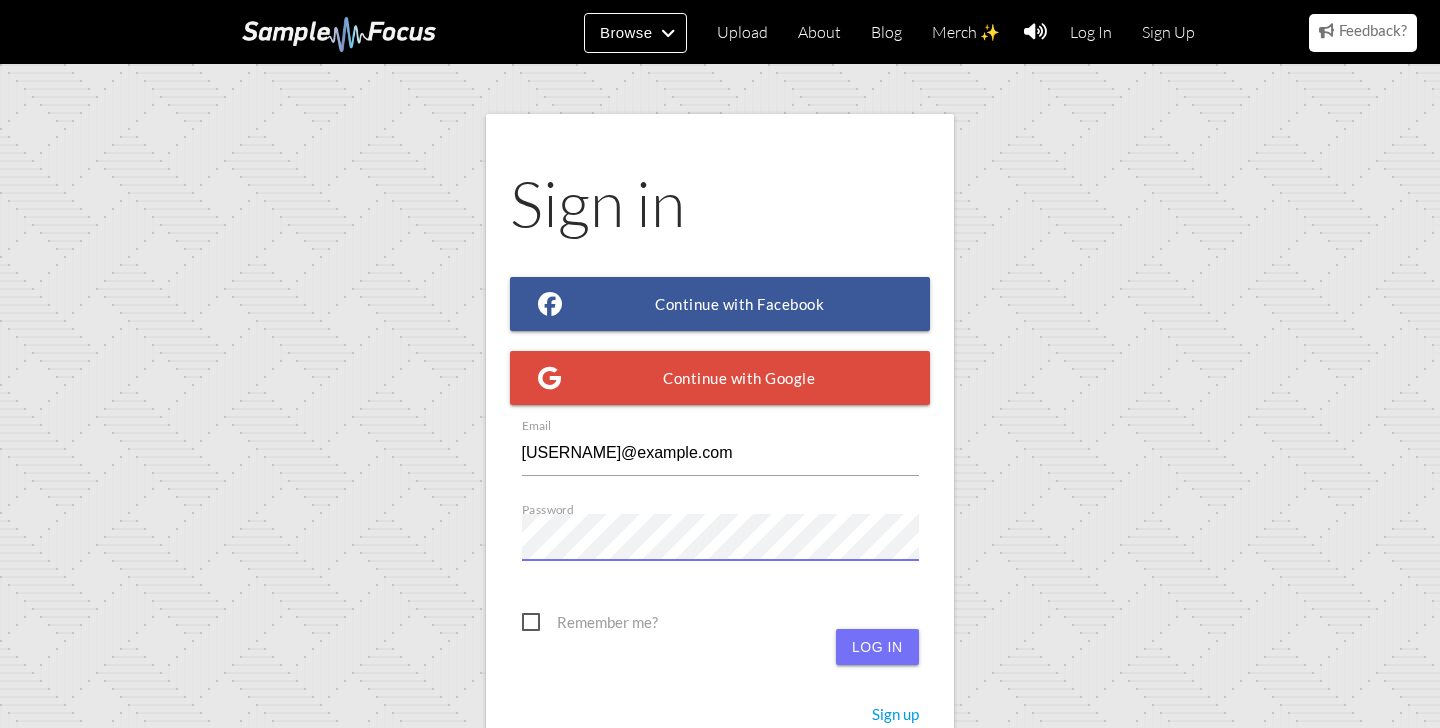 click on "Log in" at bounding box center [877, 647] 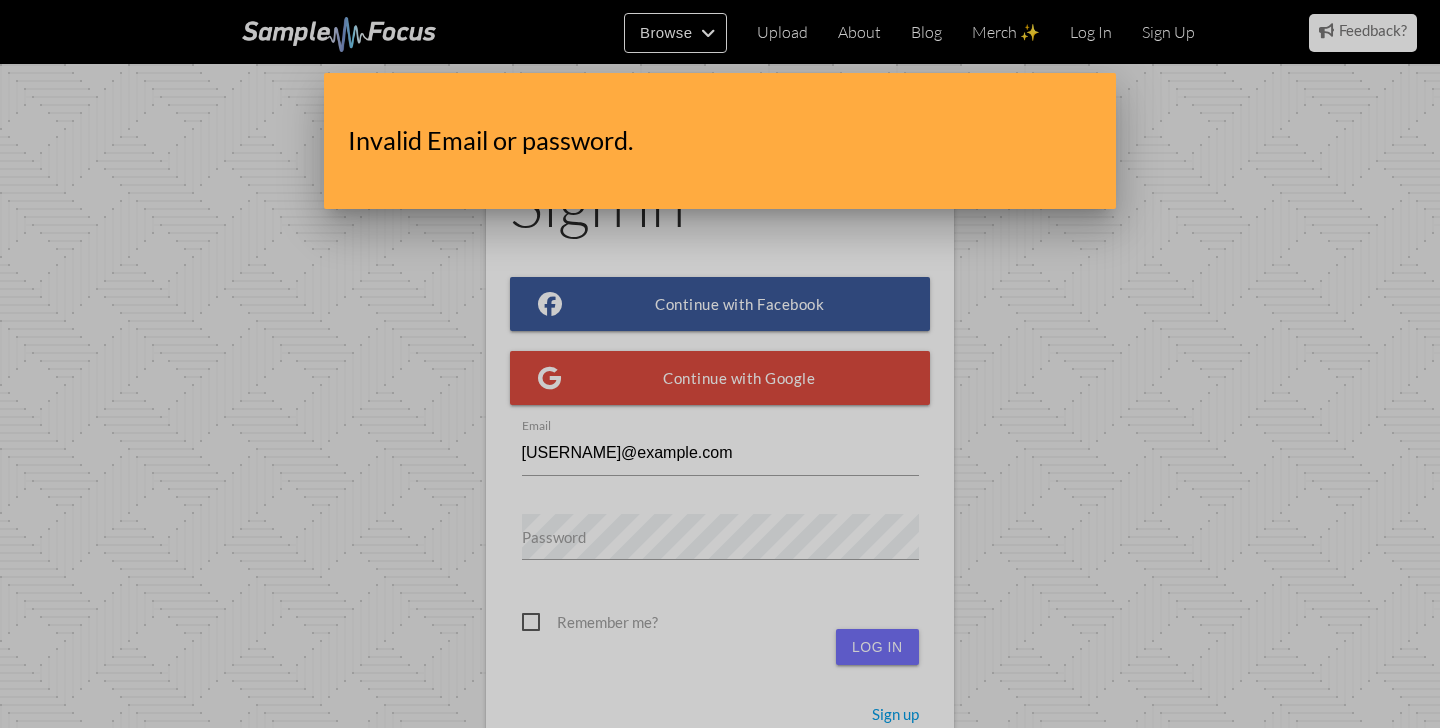 scroll, scrollTop: 0, scrollLeft: 0, axis: both 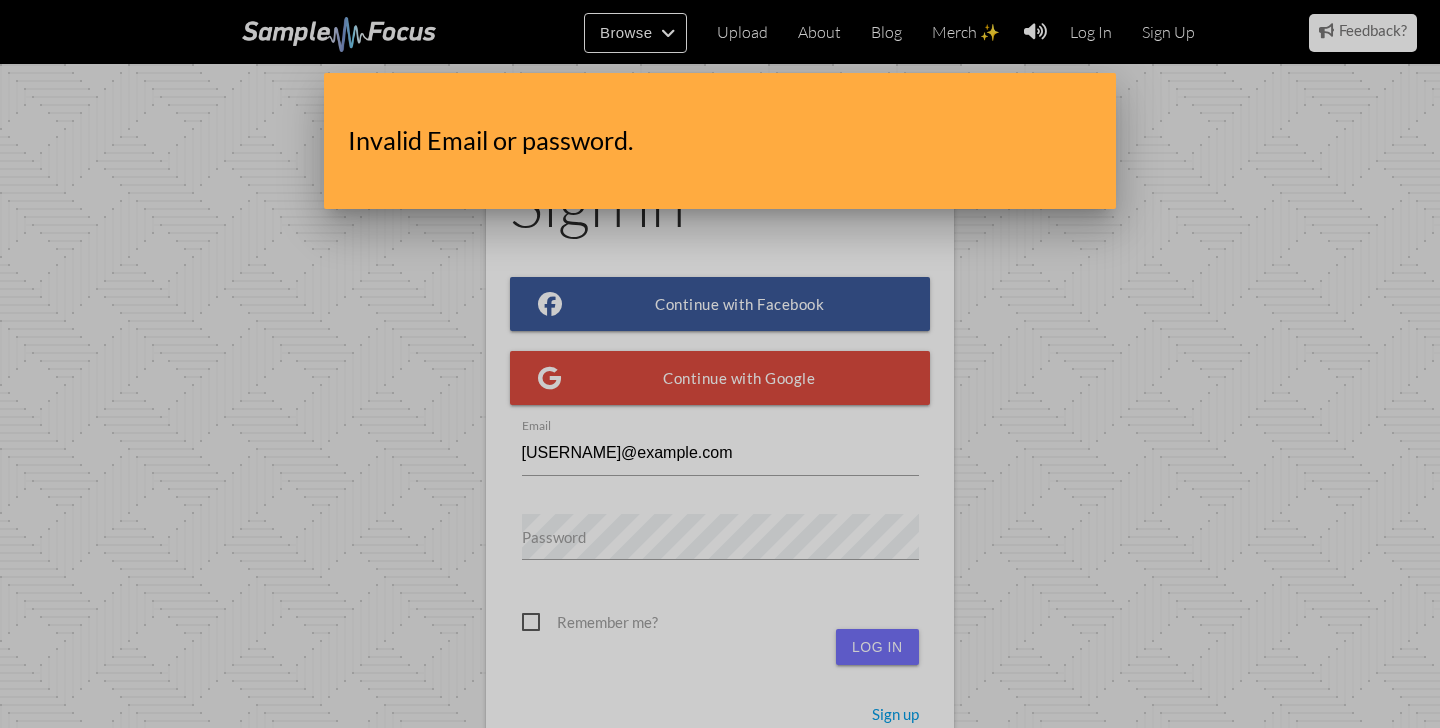 click at bounding box center (720, 273) 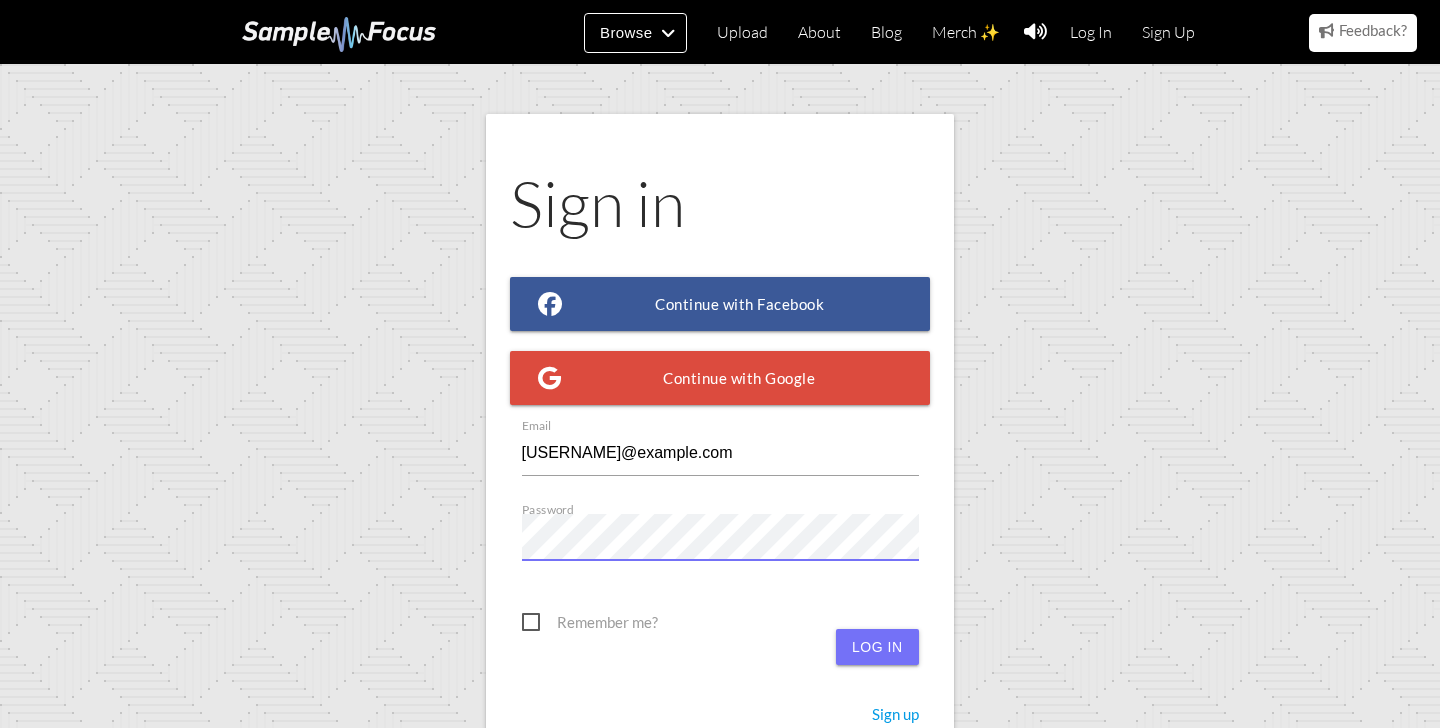 click on "Log in" at bounding box center [877, 647] 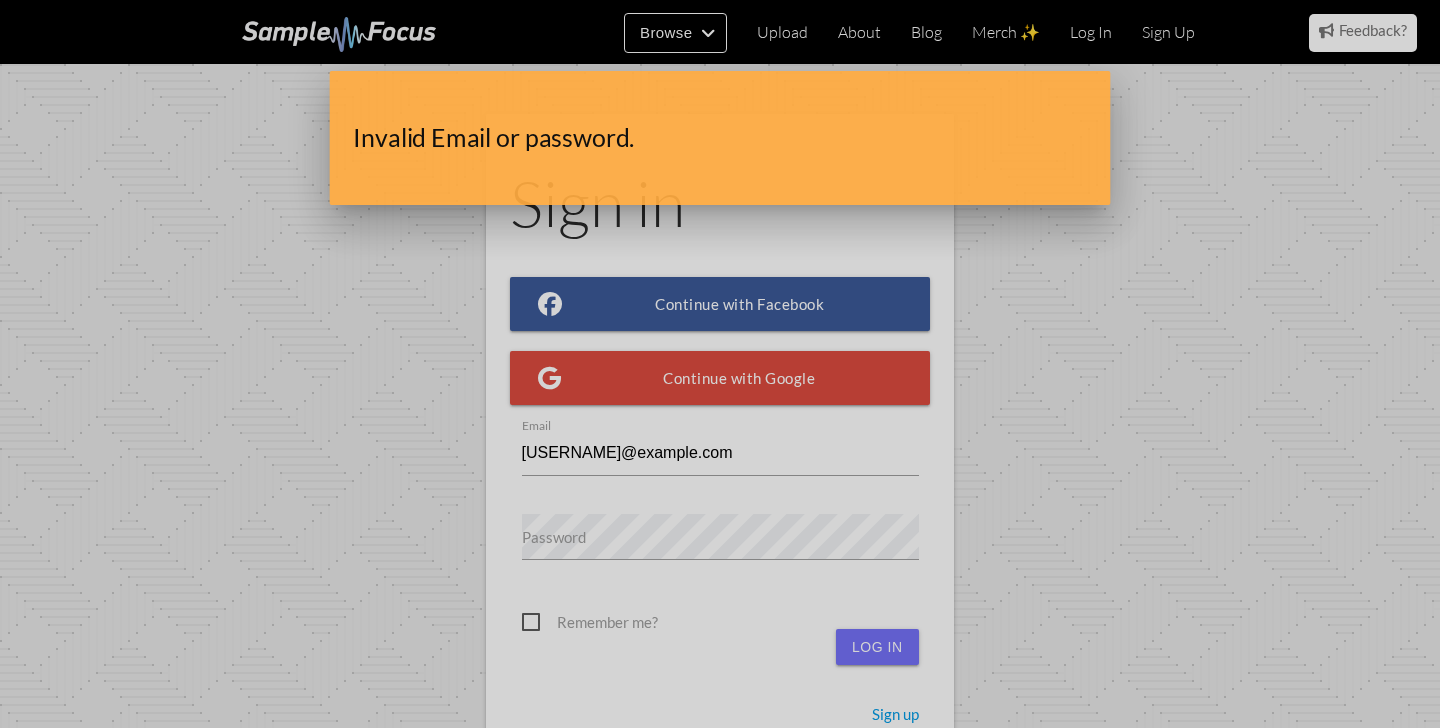 scroll, scrollTop: 0, scrollLeft: 0, axis: both 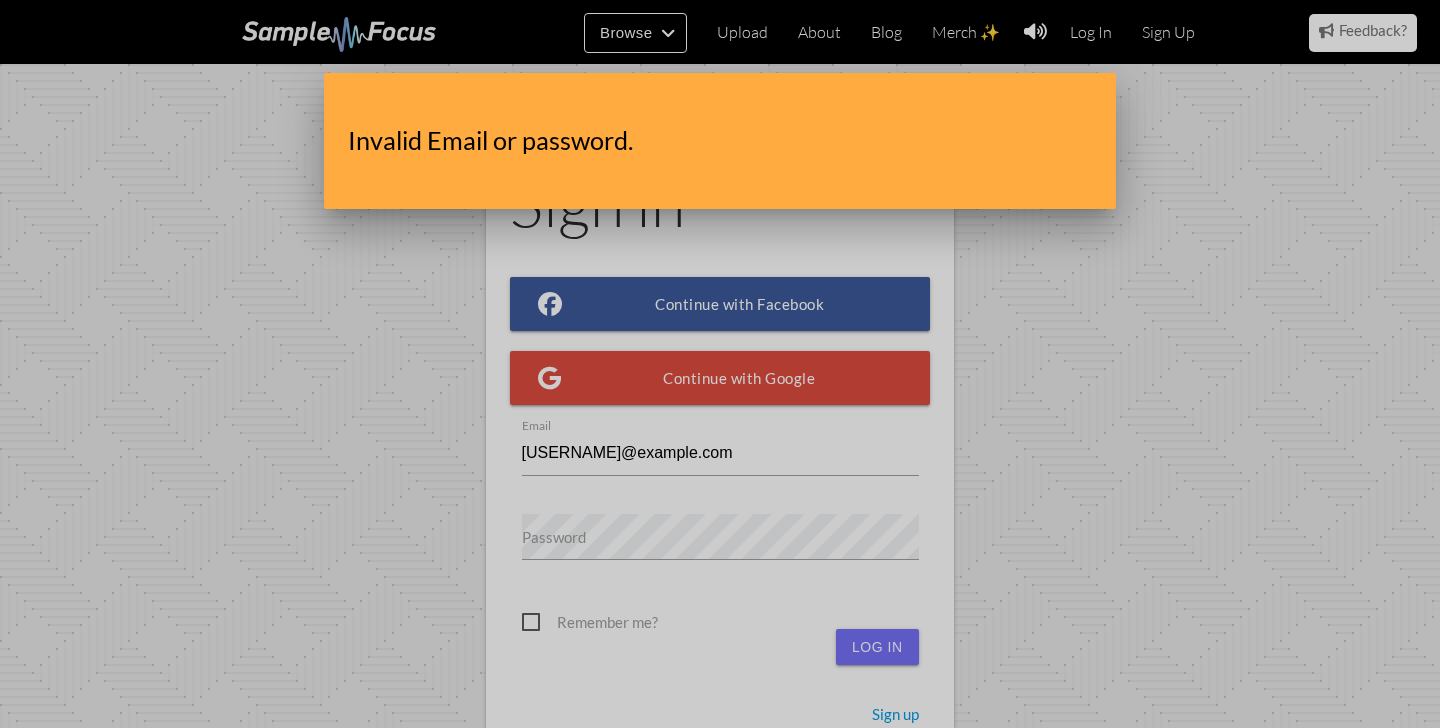 click at bounding box center [720, 273] 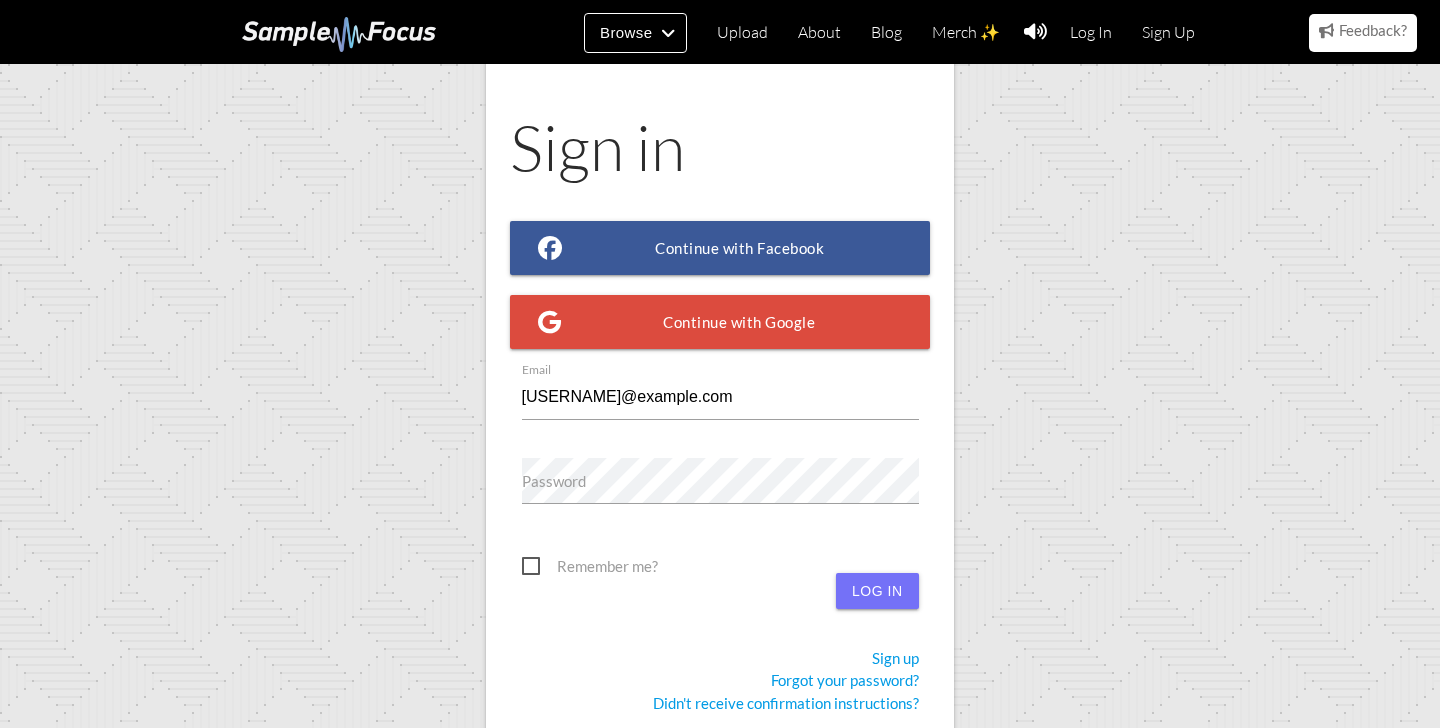 scroll, scrollTop: 69, scrollLeft: 0, axis: vertical 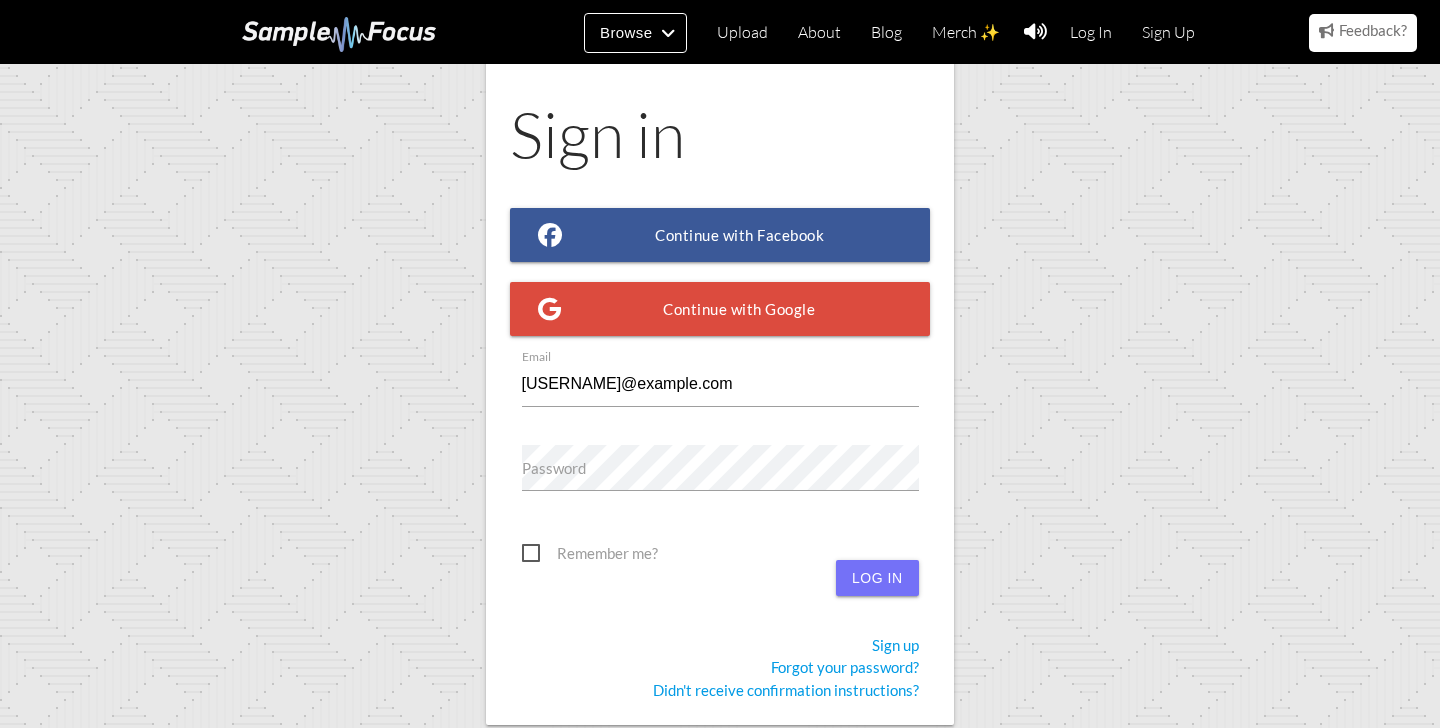 click on "Forgot your password?" at bounding box center [845, 667] 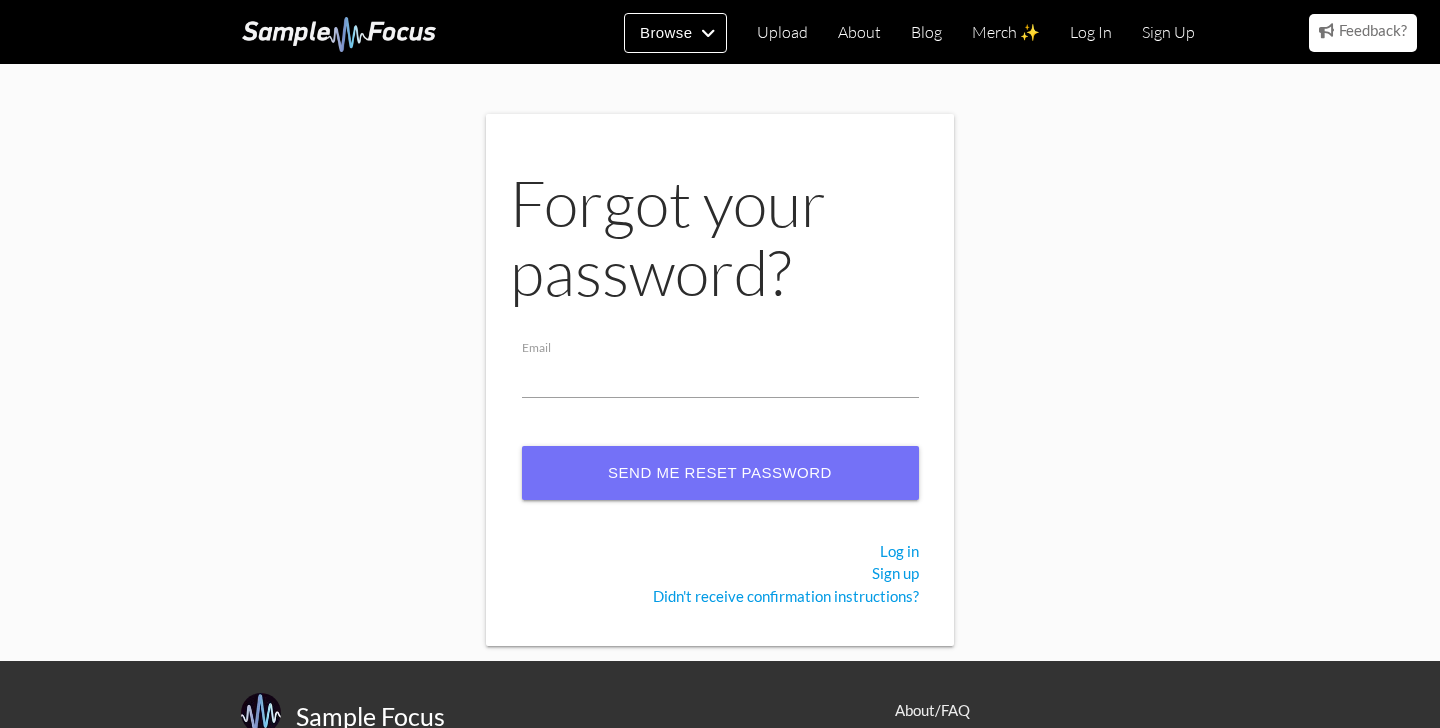 scroll, scrollTop: 0, scrollLeft: 0, axis: both 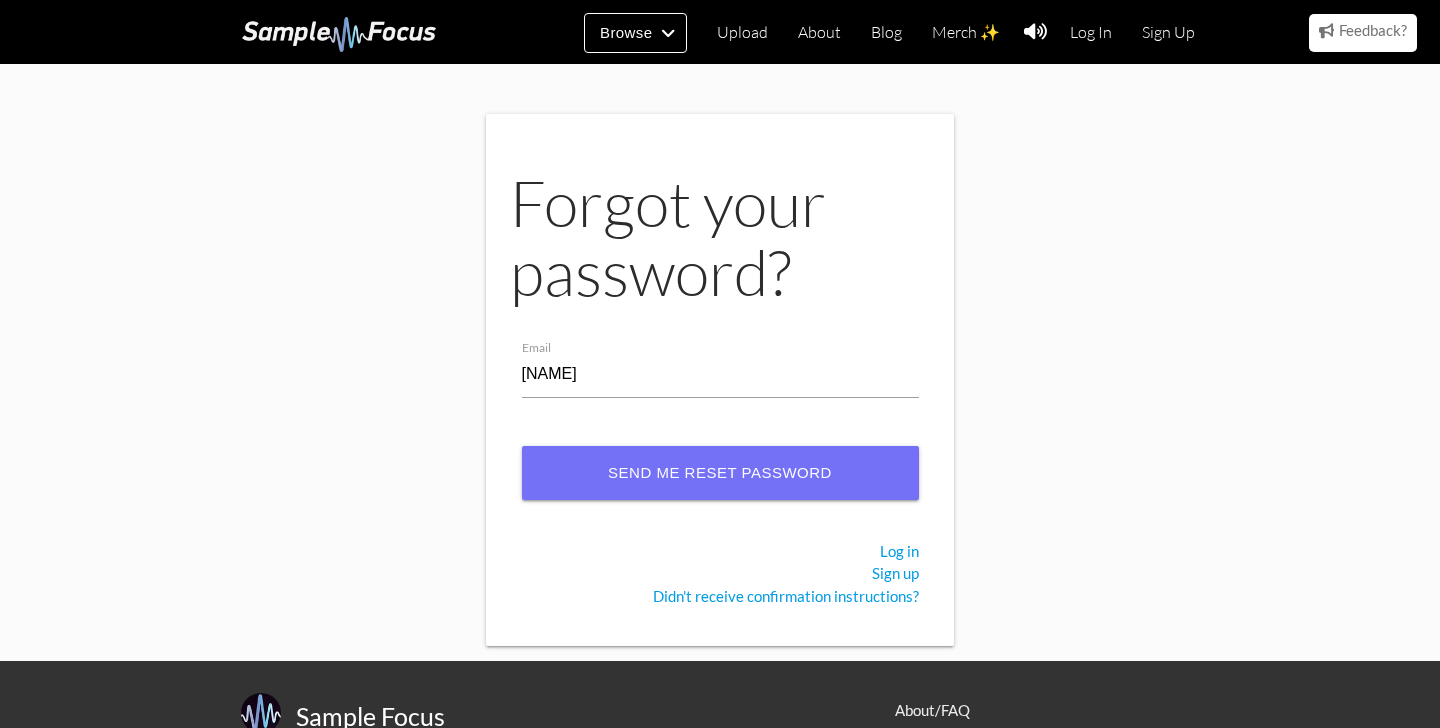 type on "[USERNAME]@[DOMAIN]" 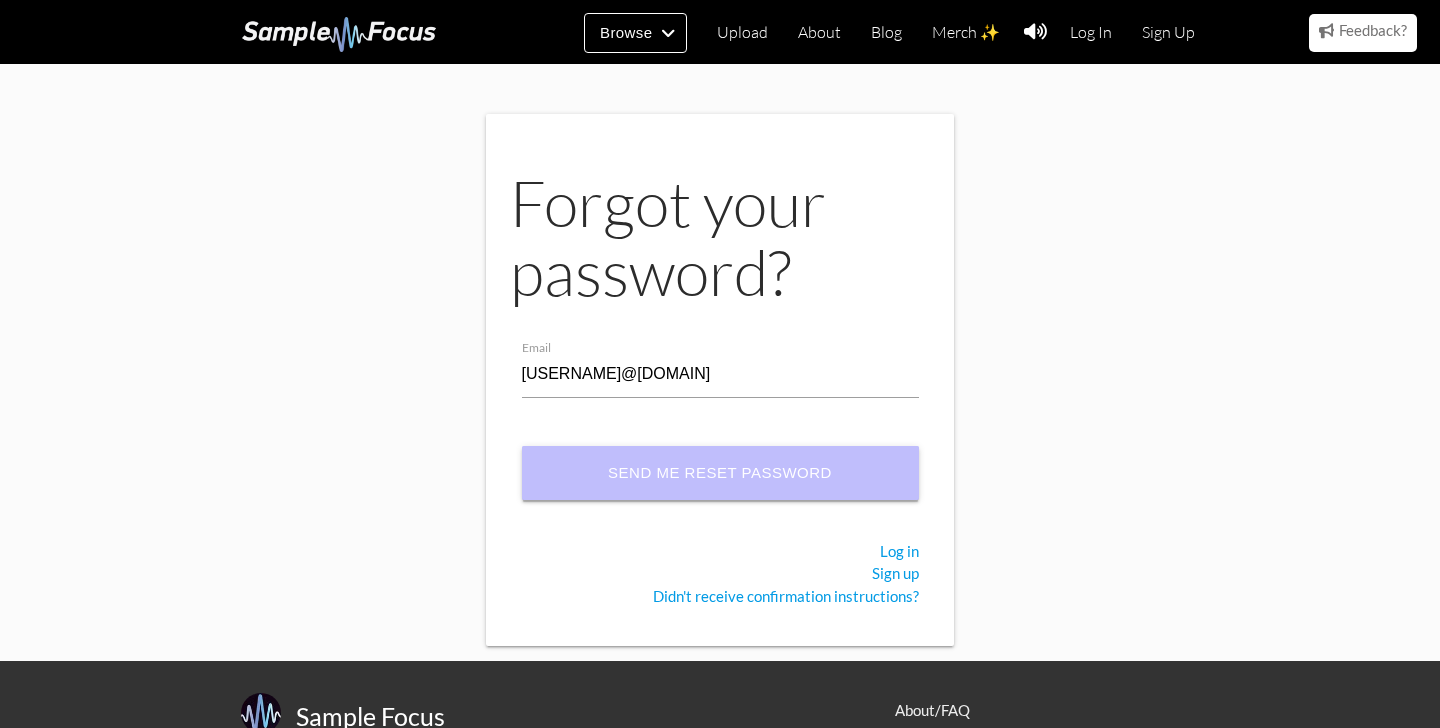 click on "Send me reset password instructions" at bounding box center (720, 473) 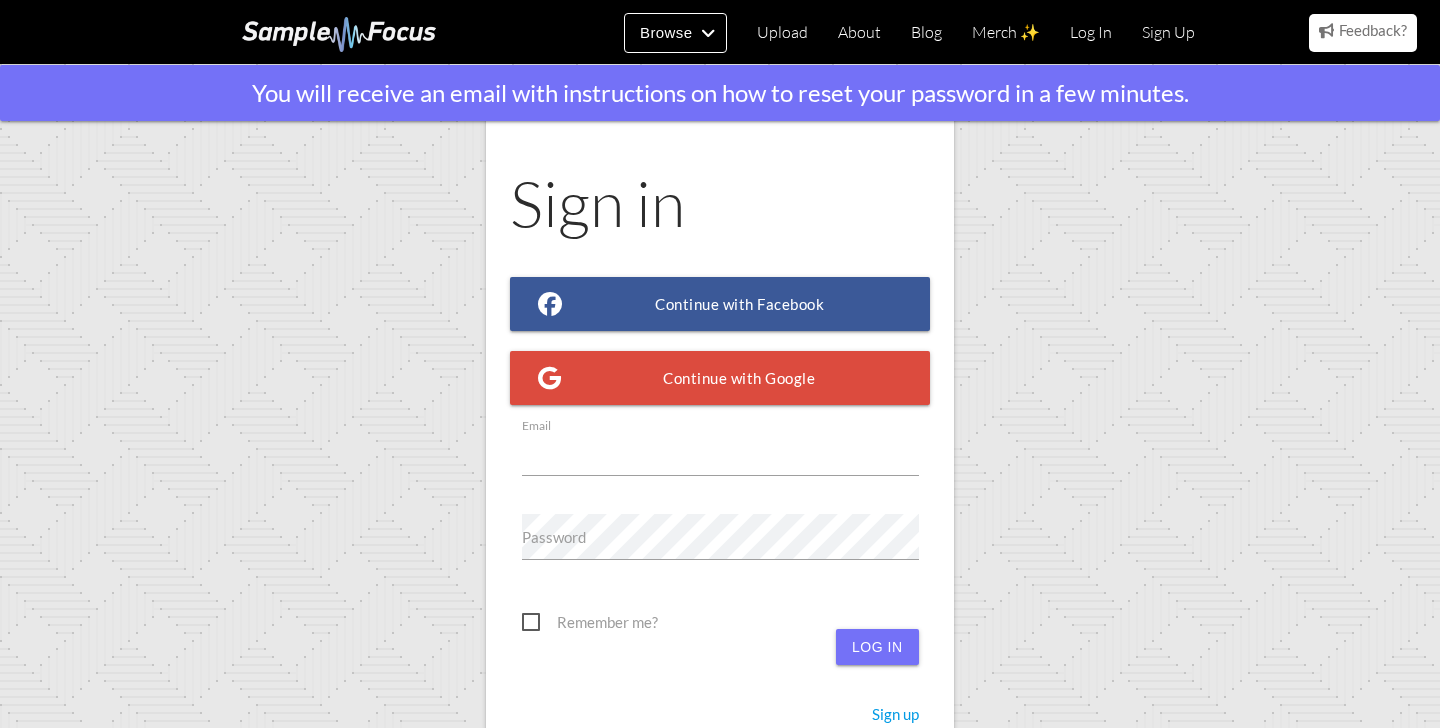 scroll, scrollTop: 0, scrollLeft: 0, axis: both 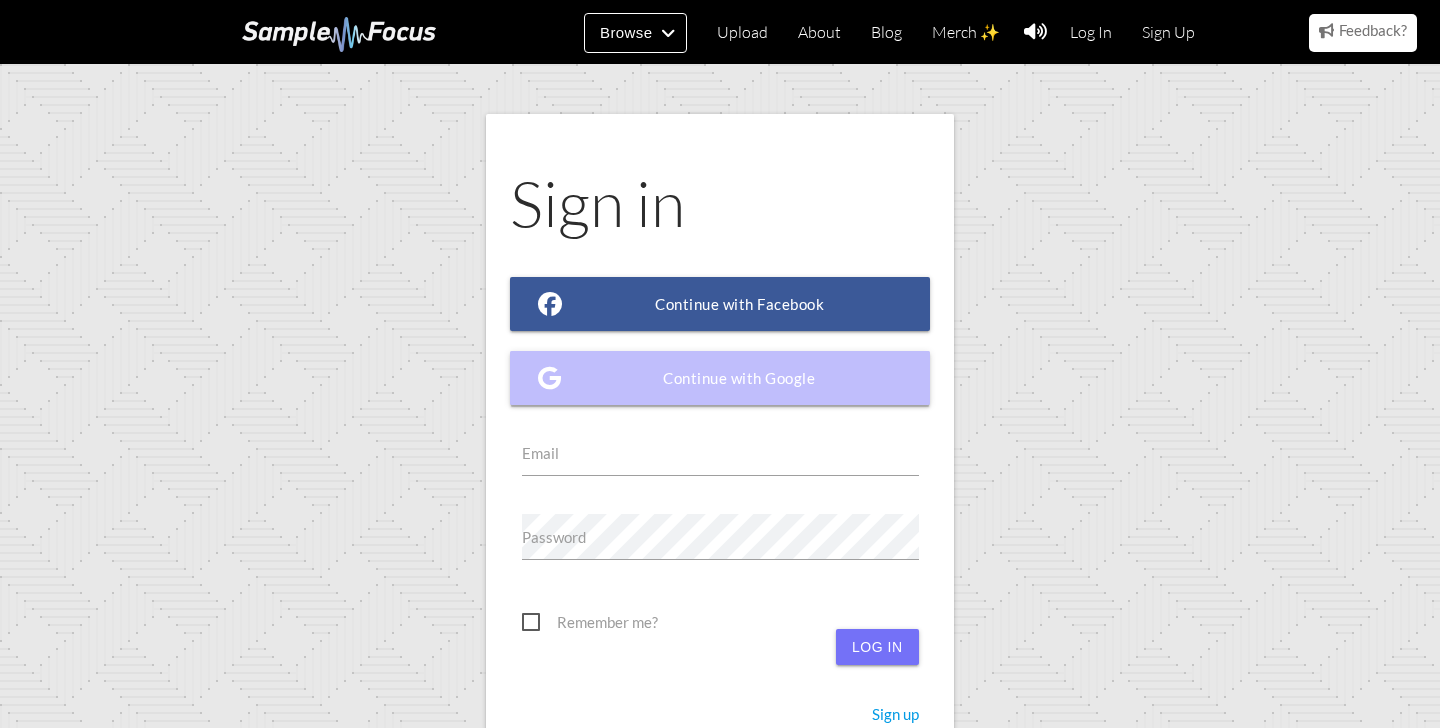 click on "Continue with Google" at bounding box center [720, 378] 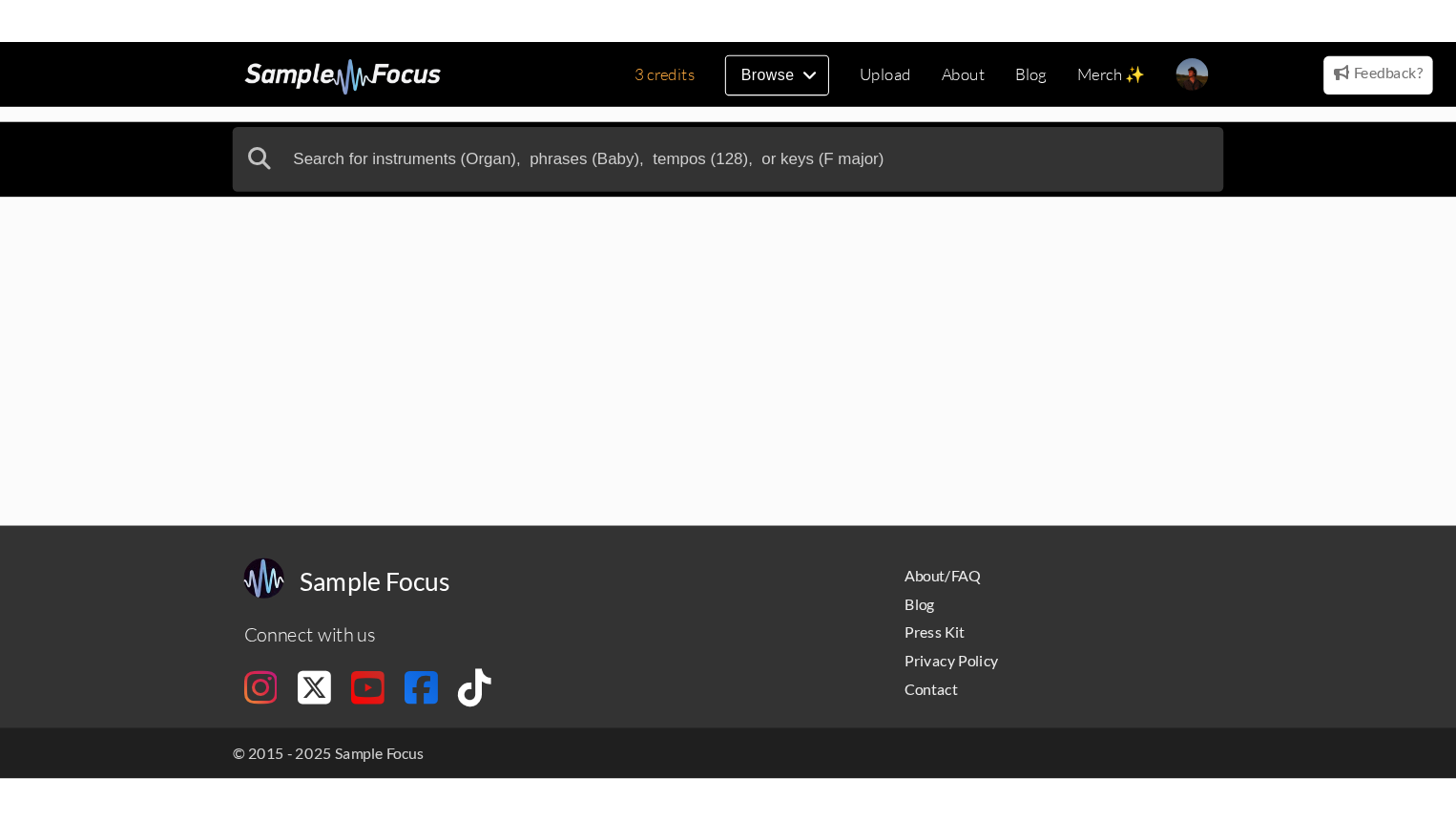 scroll, scrollTop: 0, scrollLeft: 0, axis: both 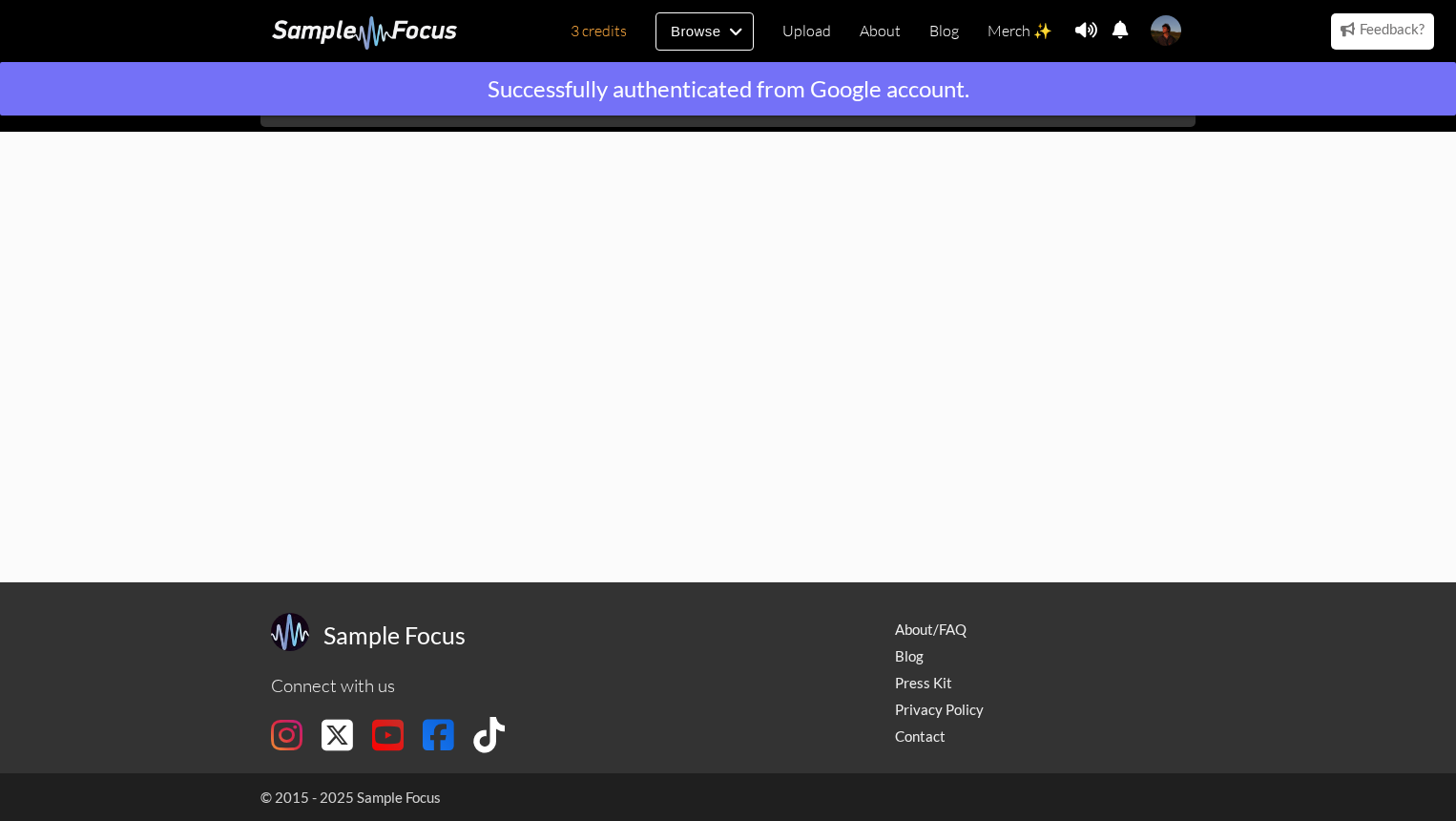 click on "Feedback?
Cancel
Send Feedback
✨😃🎉🍾  Thank you! Your feedback is truly appreciated." at bounding box center [728, 322] 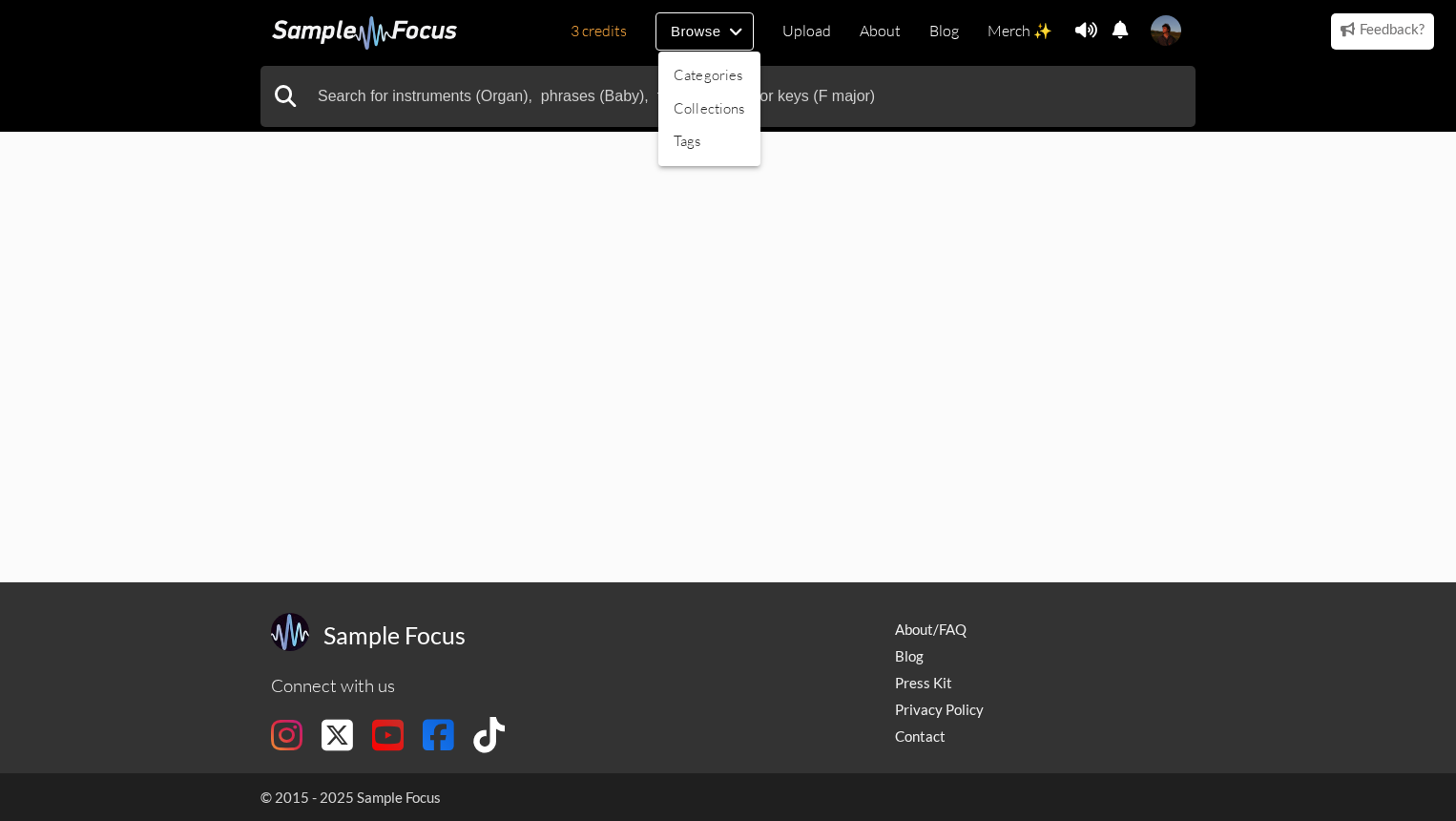 click at bounding box center [728, 410] 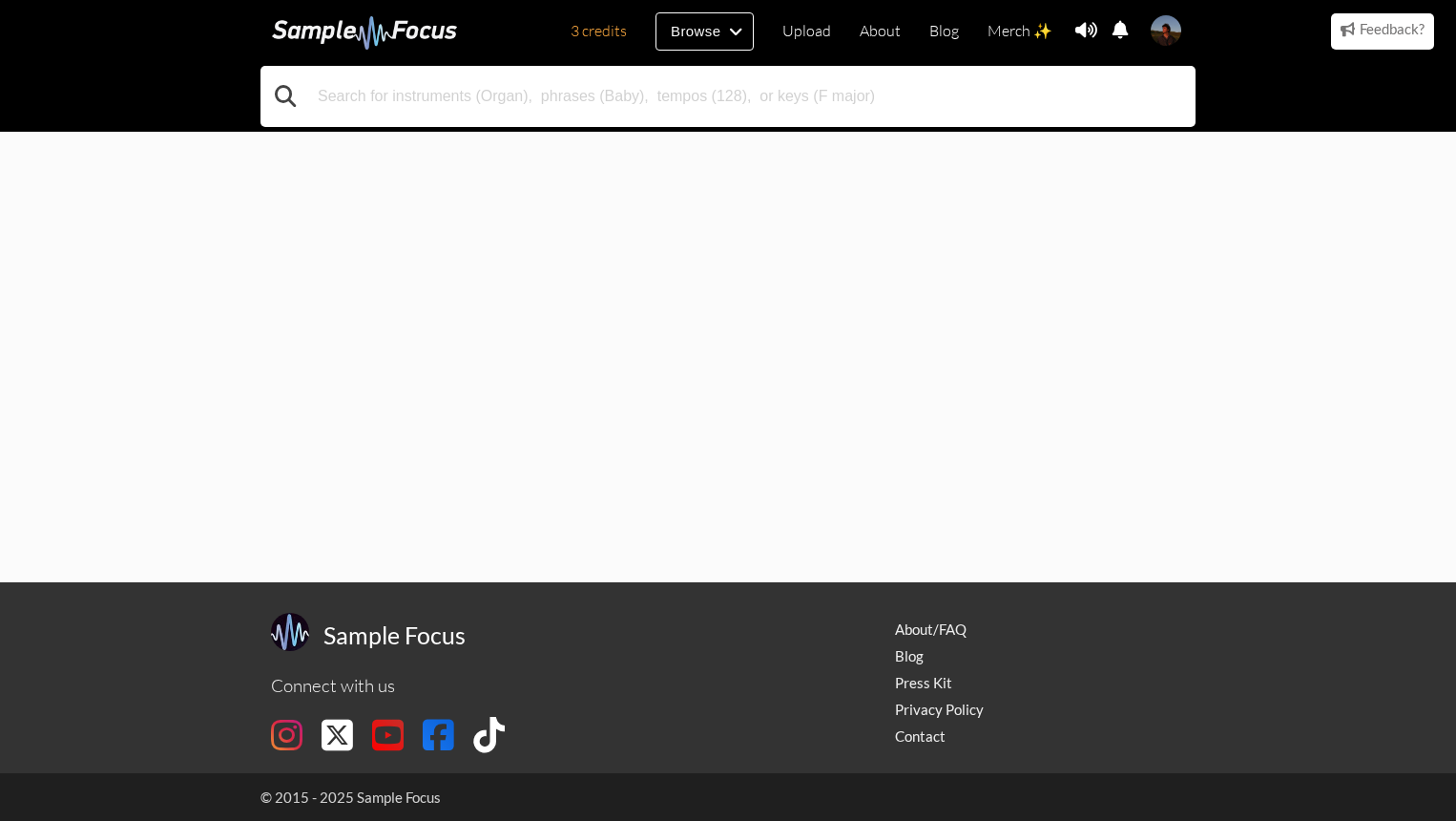 click at bounding box center [728, 96] 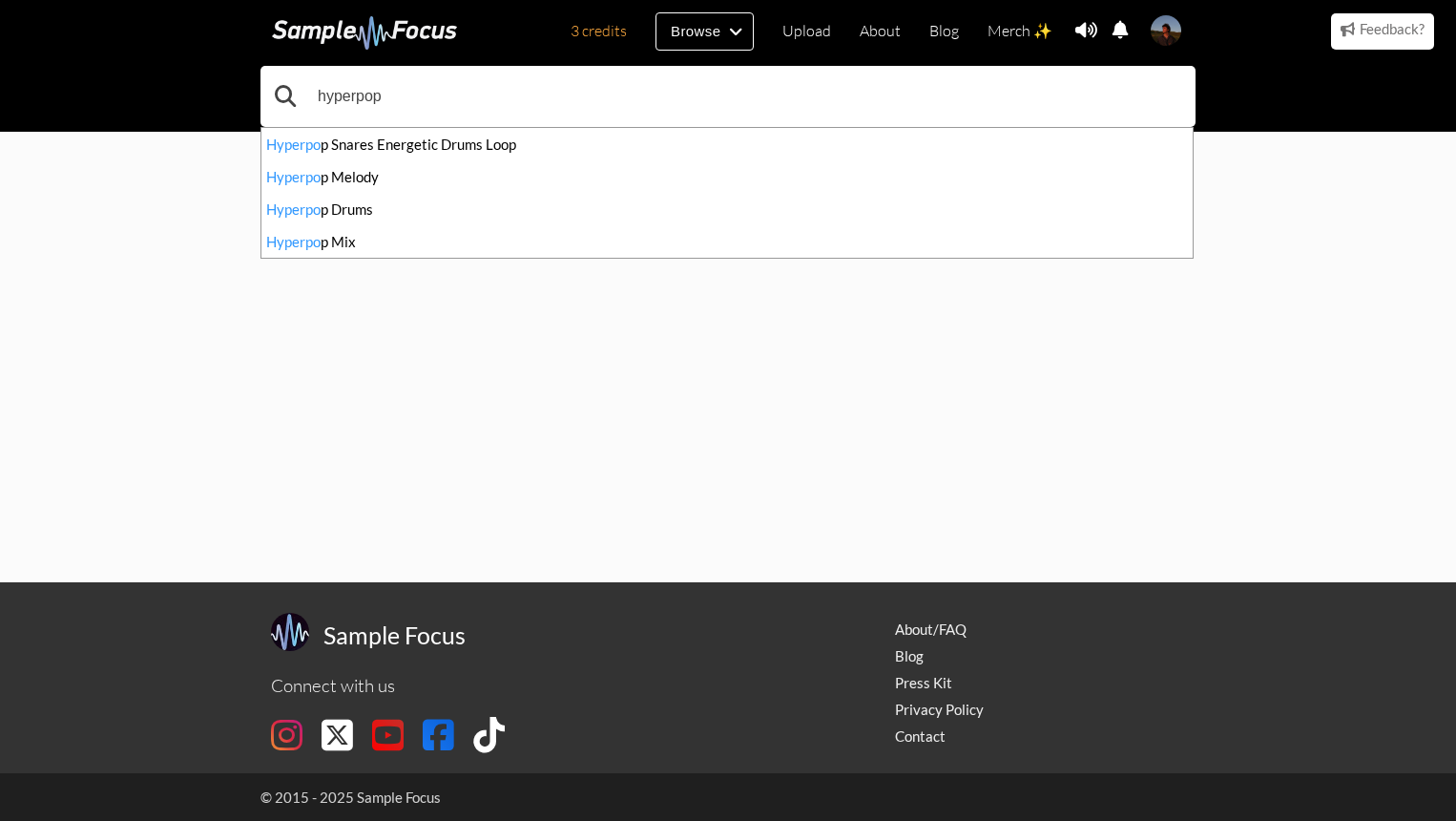 type on "hyperpop" 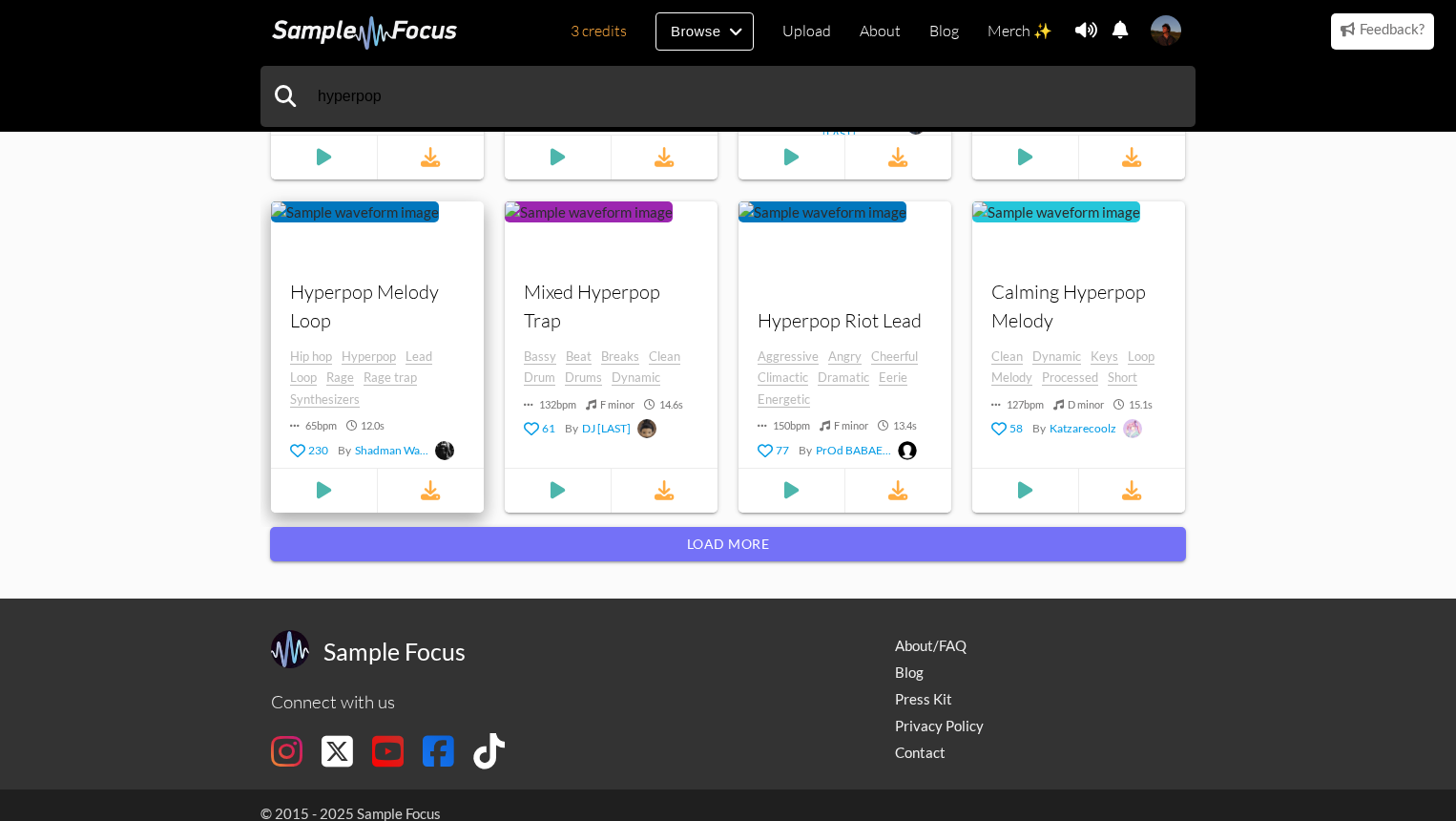 scroll, scrollTop: 2006, scrollLeft: 0, axis: vertical 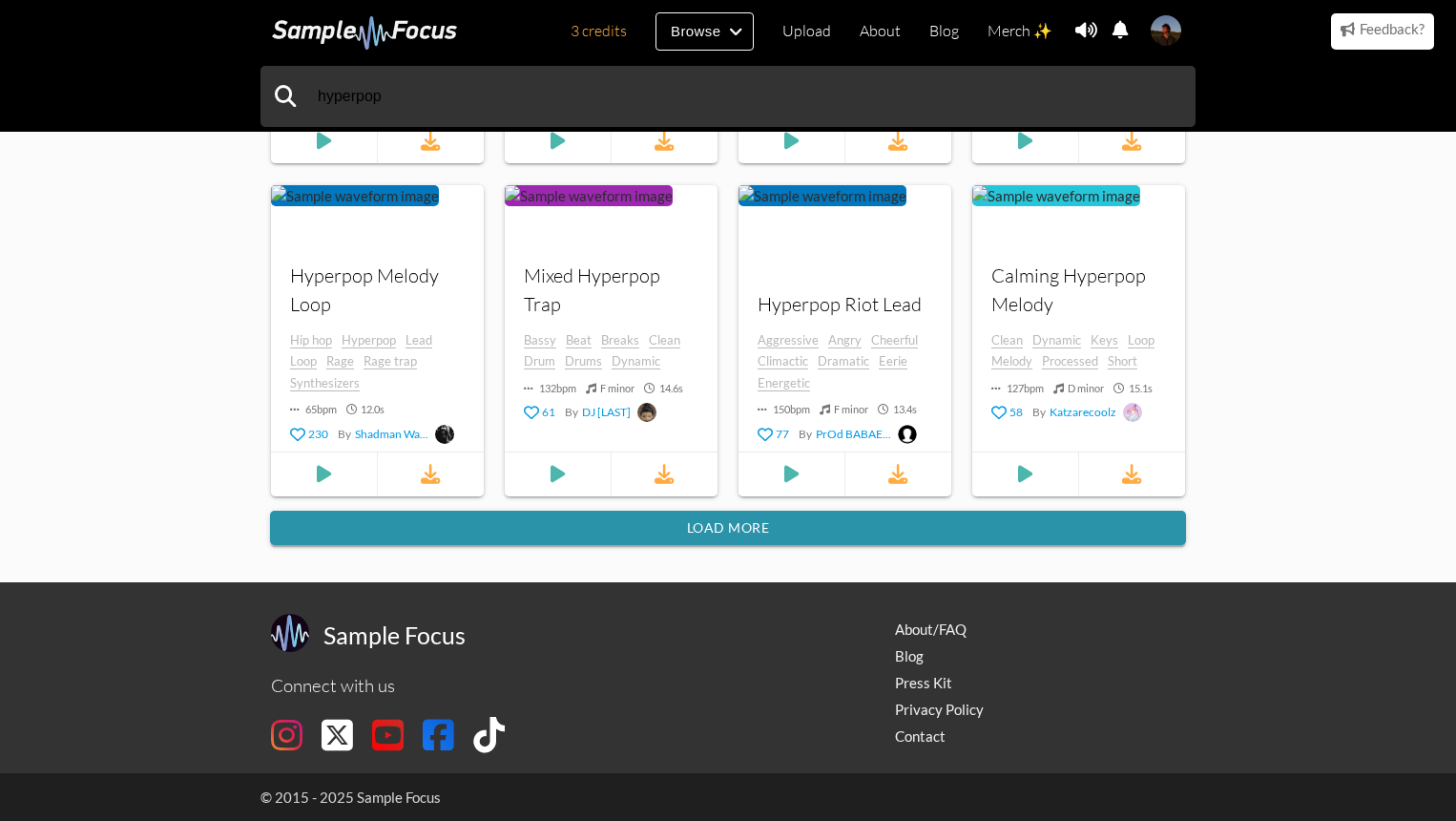 click on "Load more" at bounding box center (728, 528) 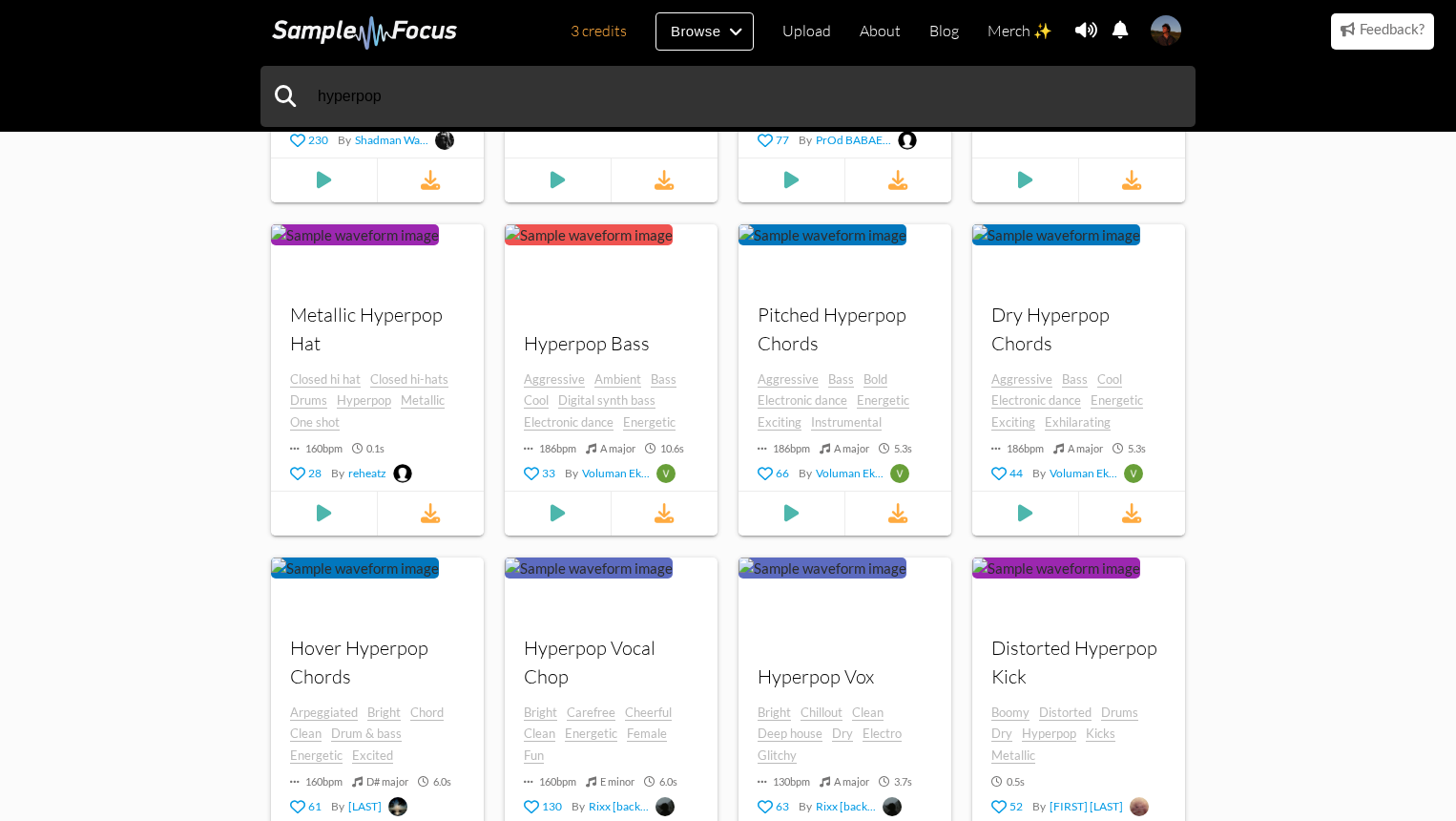 scroll, scrollTop: 2303, scrollLeft: 0, axis: vertical 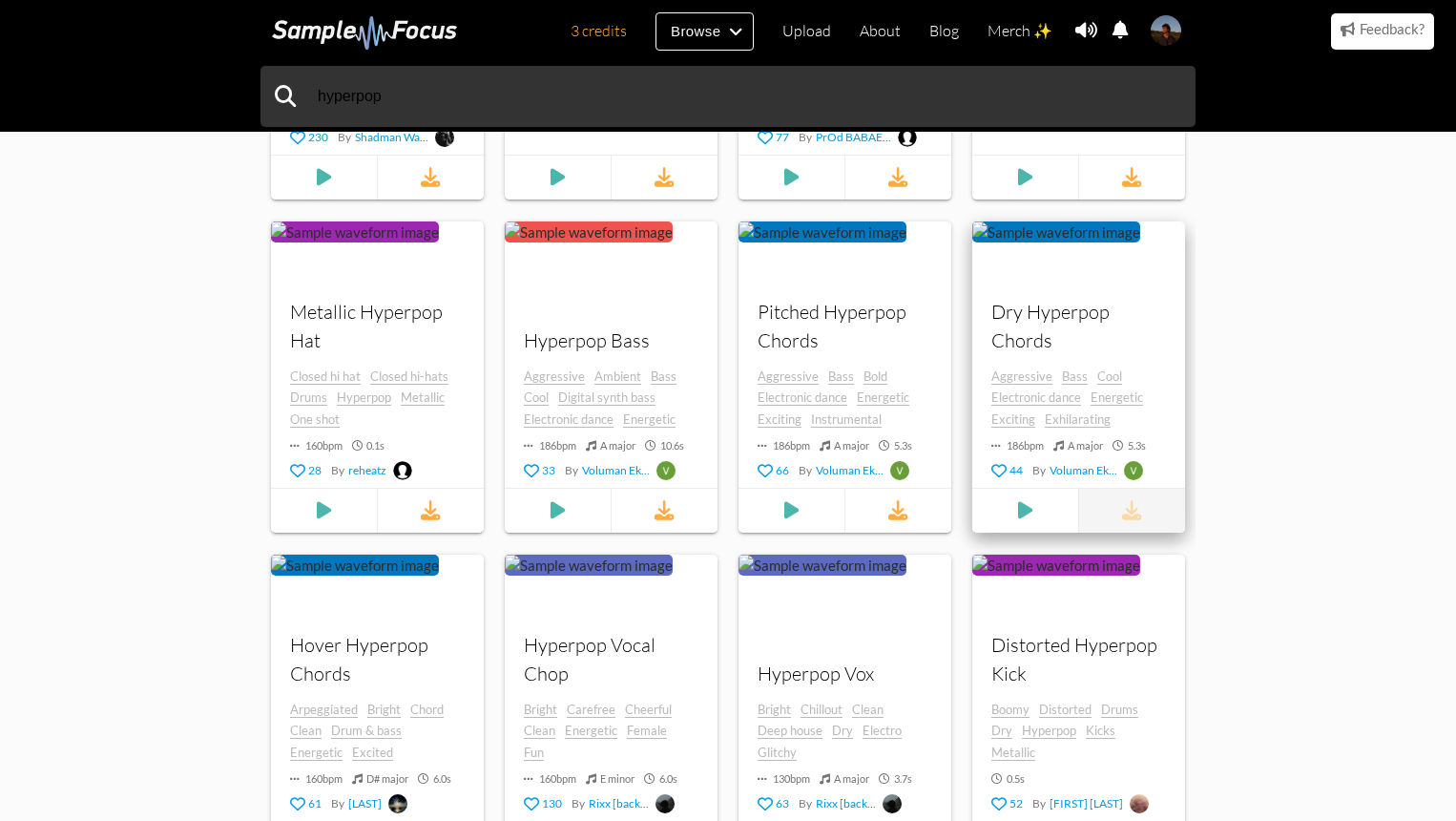 click at bounding box center [1132, 511] 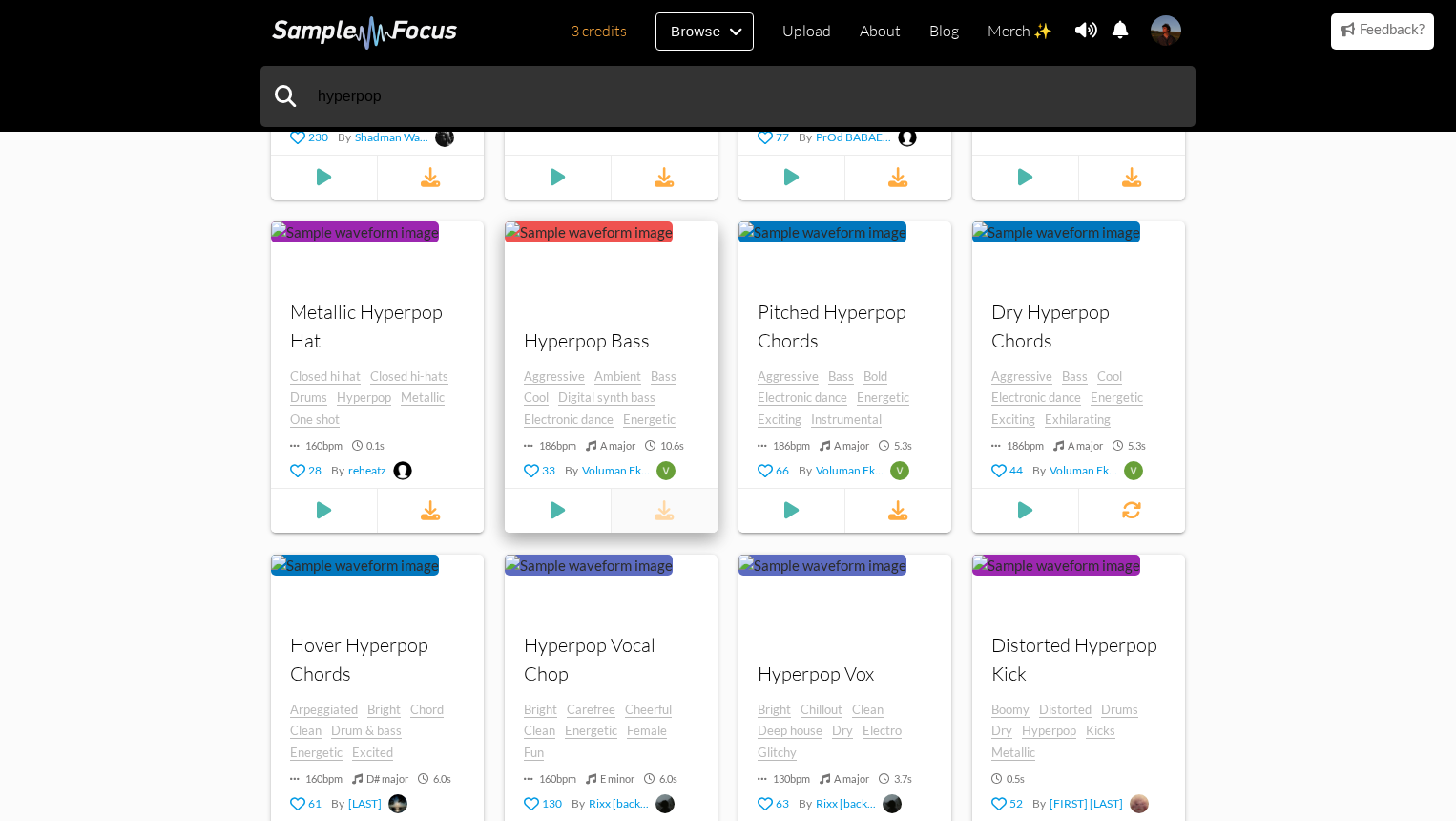 click at bounding box center (664, 511) 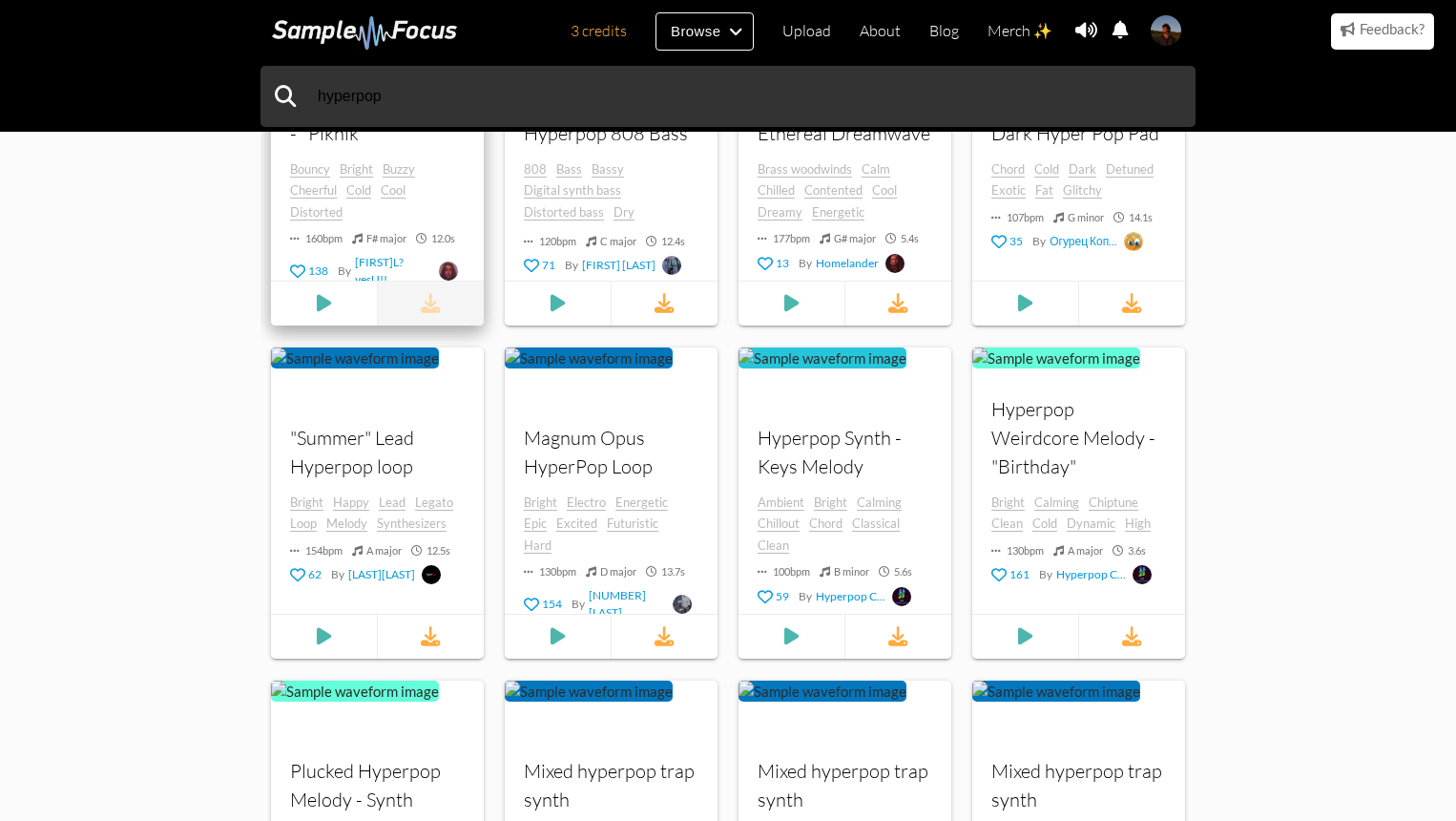 scroll, scrollTop: 7491, scrollLeft: 0, axis: vertical 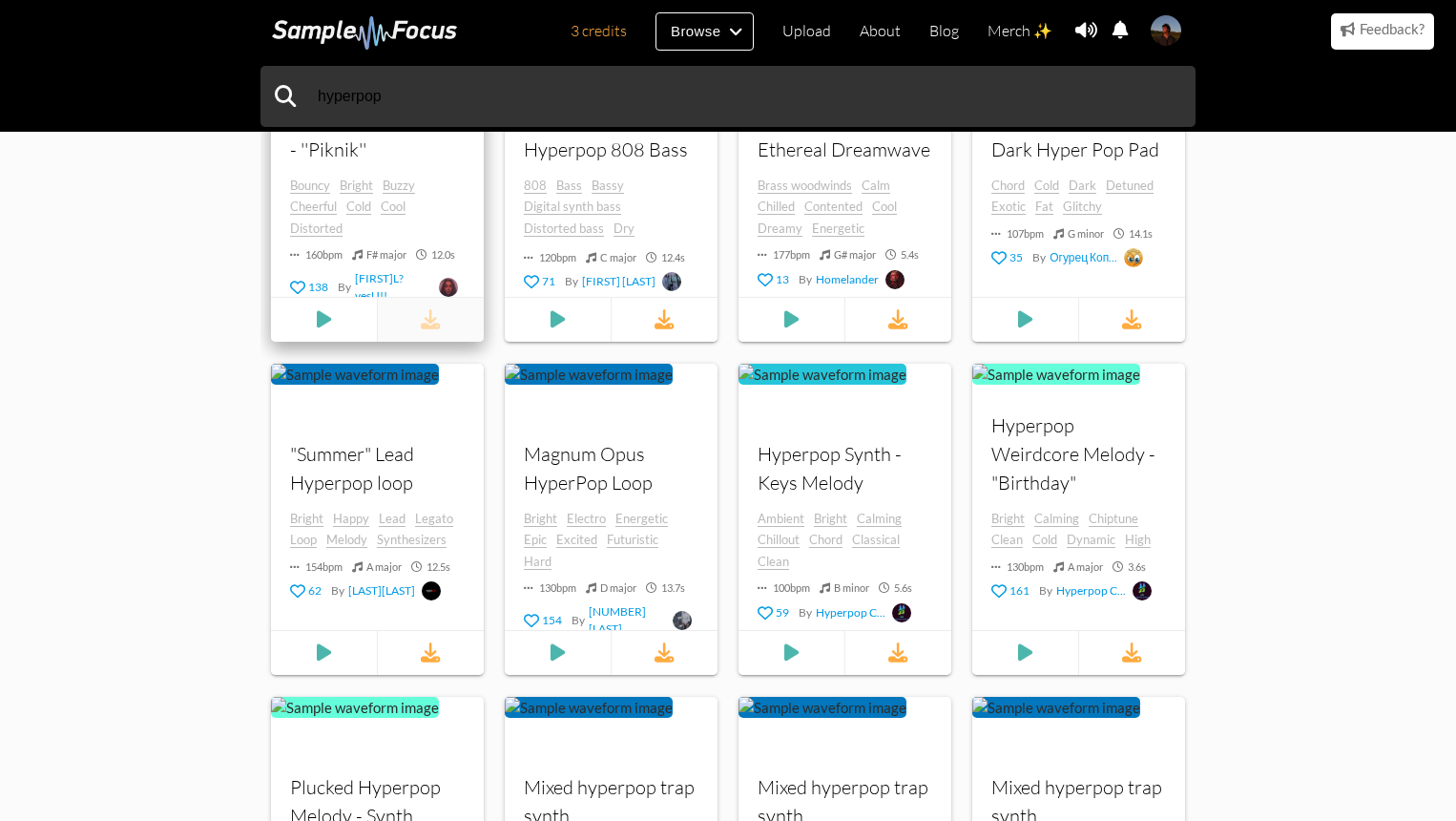 click at bounding box center [430, 320] 